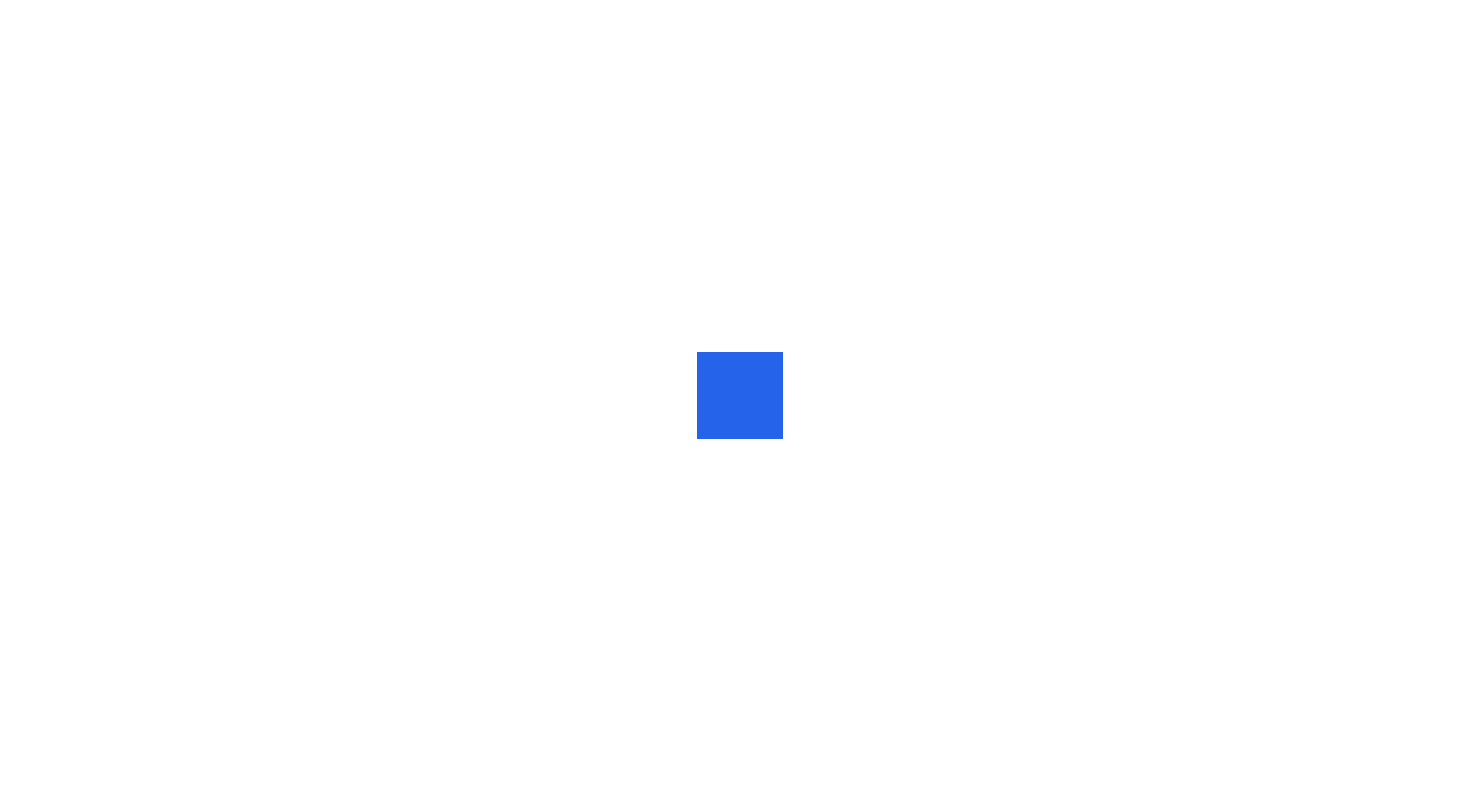 scroll, scrollTop: 0, scrollLeft: 0, axis: both 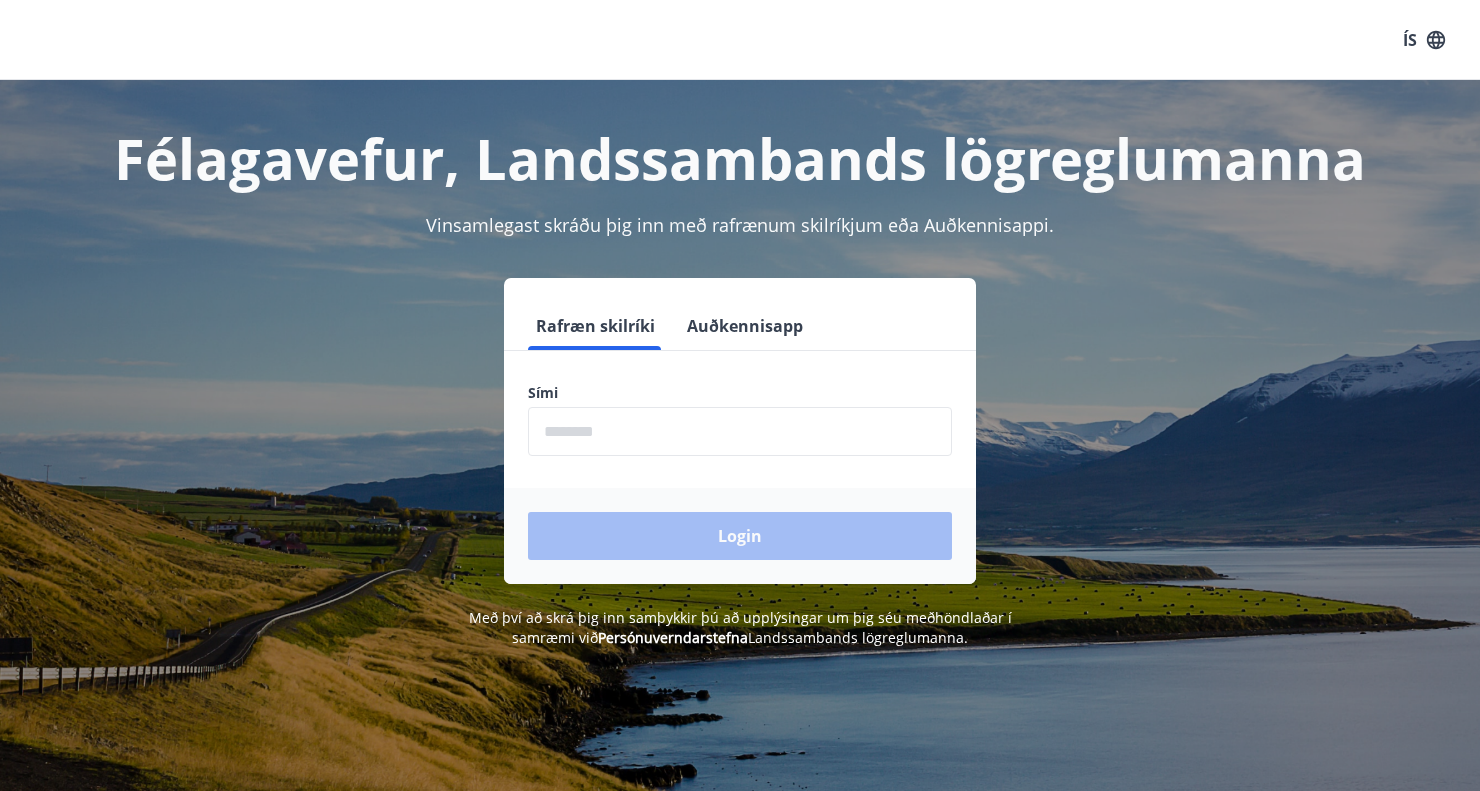 click at bounding box center [740, 431] 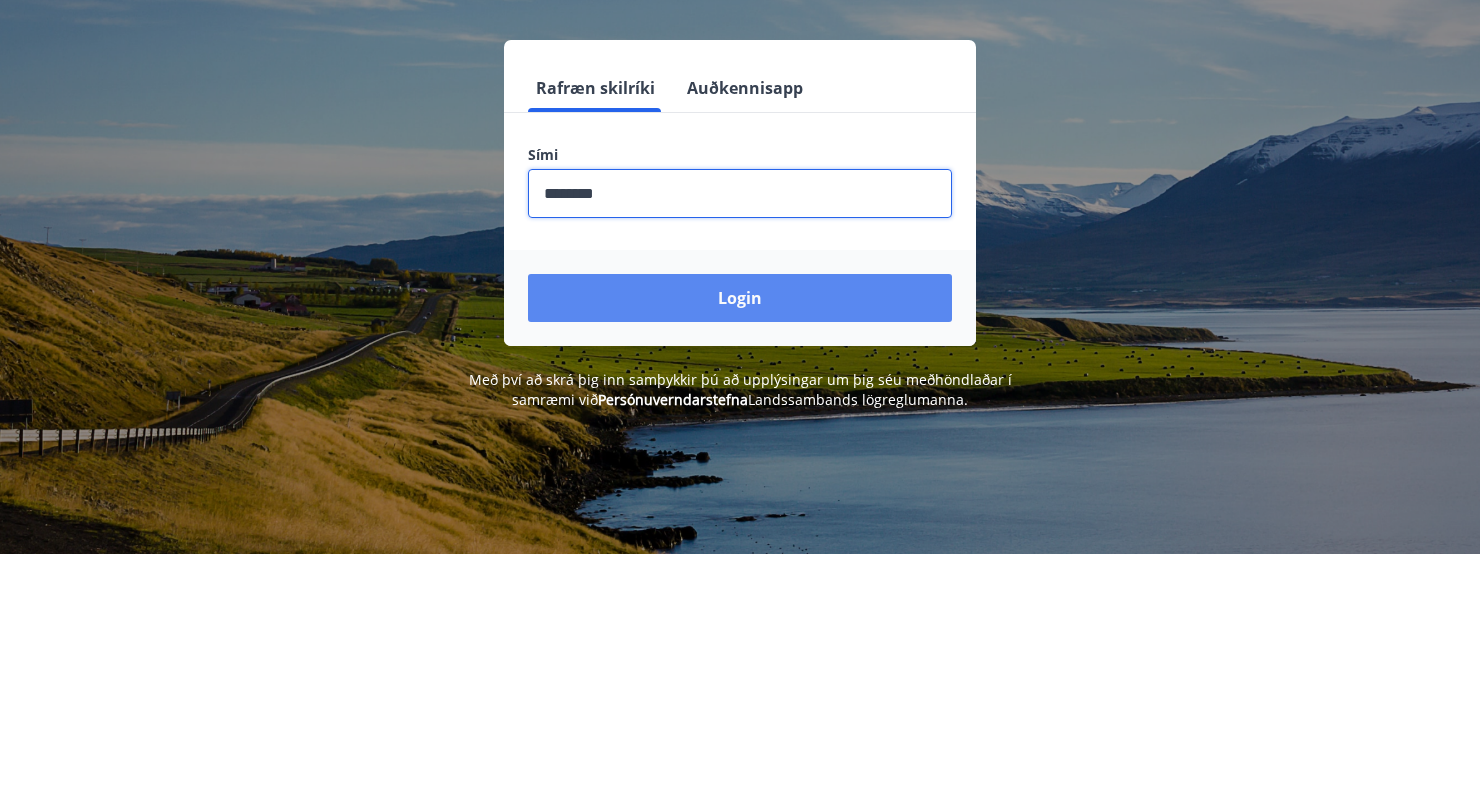 type on "********" 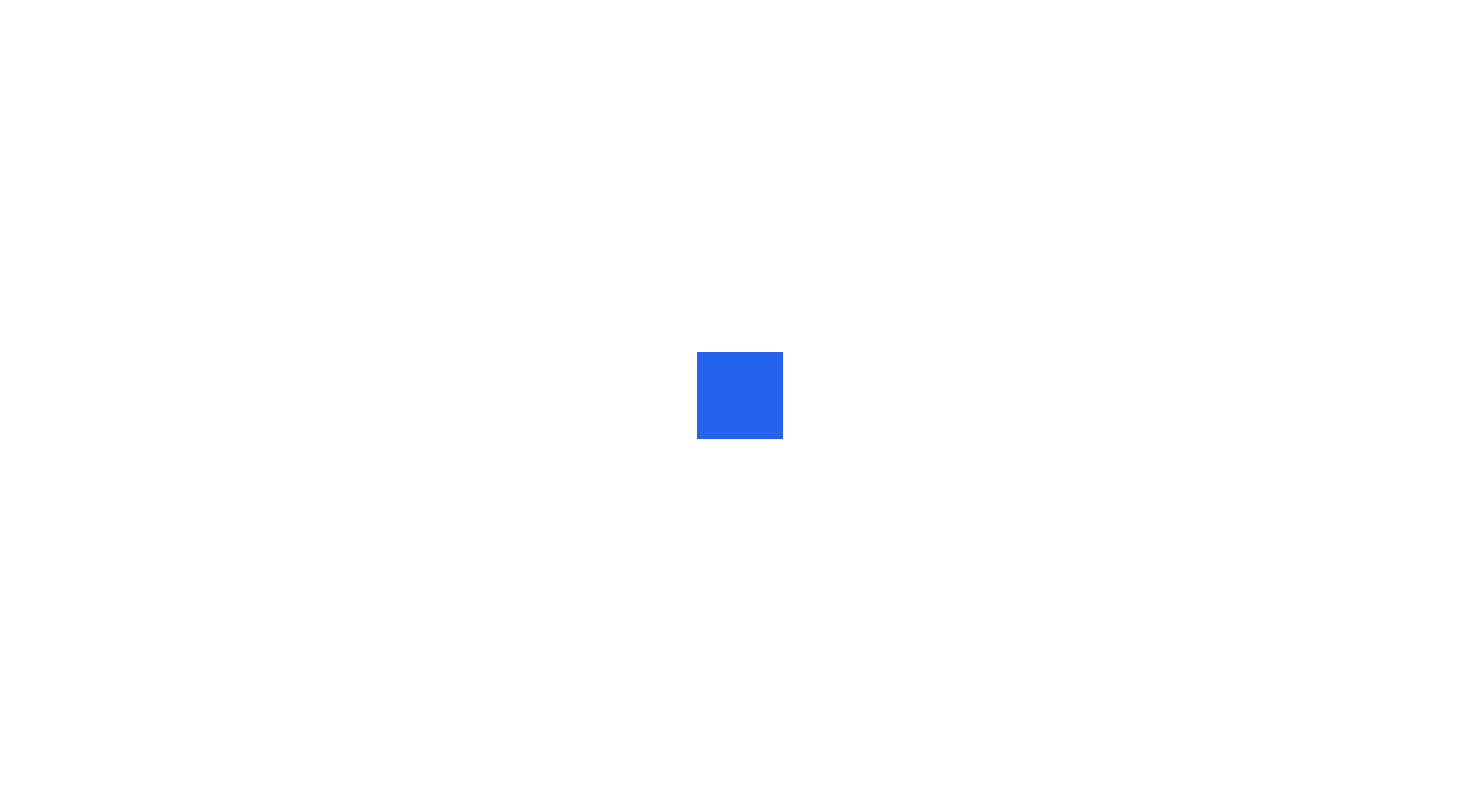 scroll, scrollTop: 0, scrollLeft: 0, axis: both 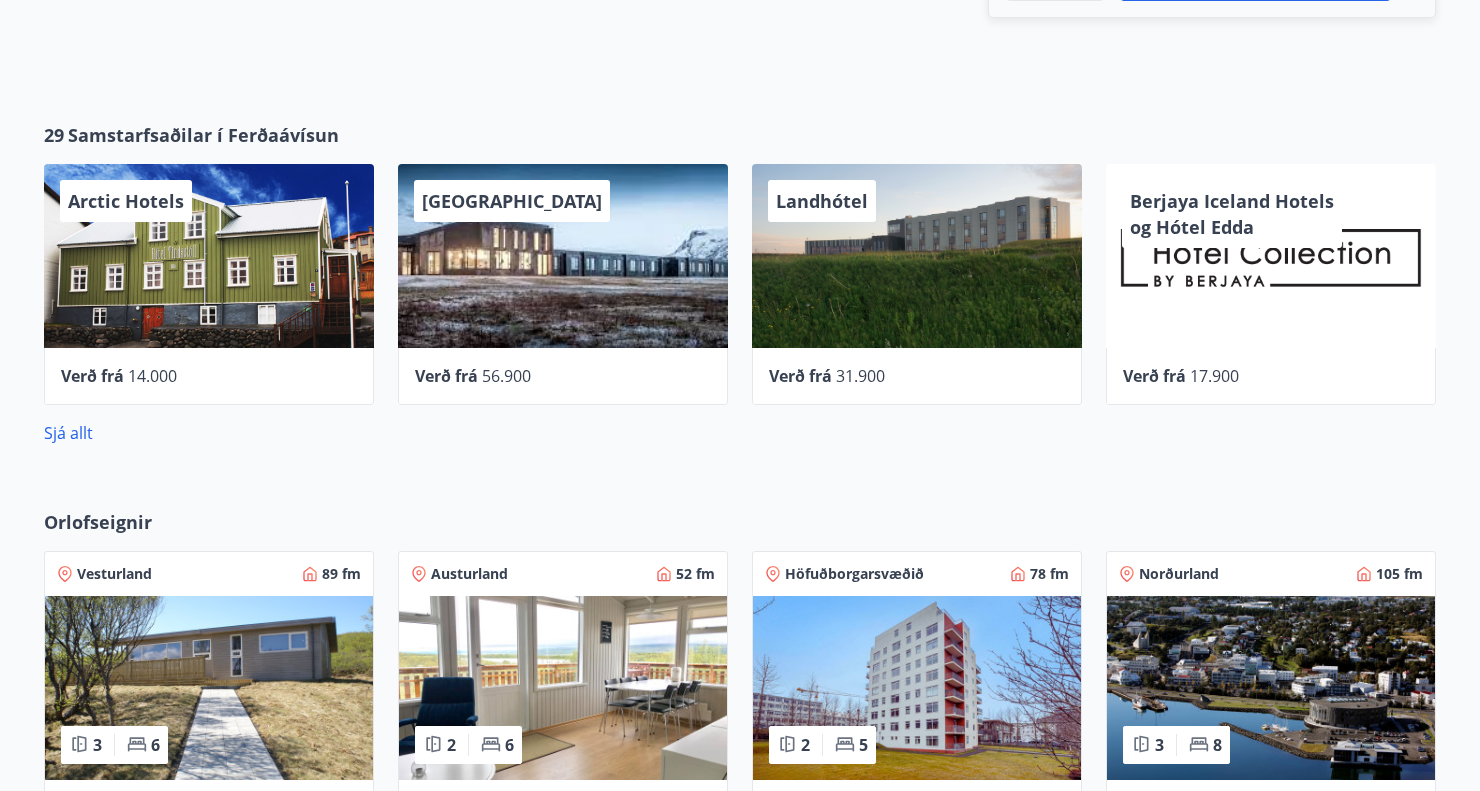 click on "56.900" at bounding box center [506, 376] 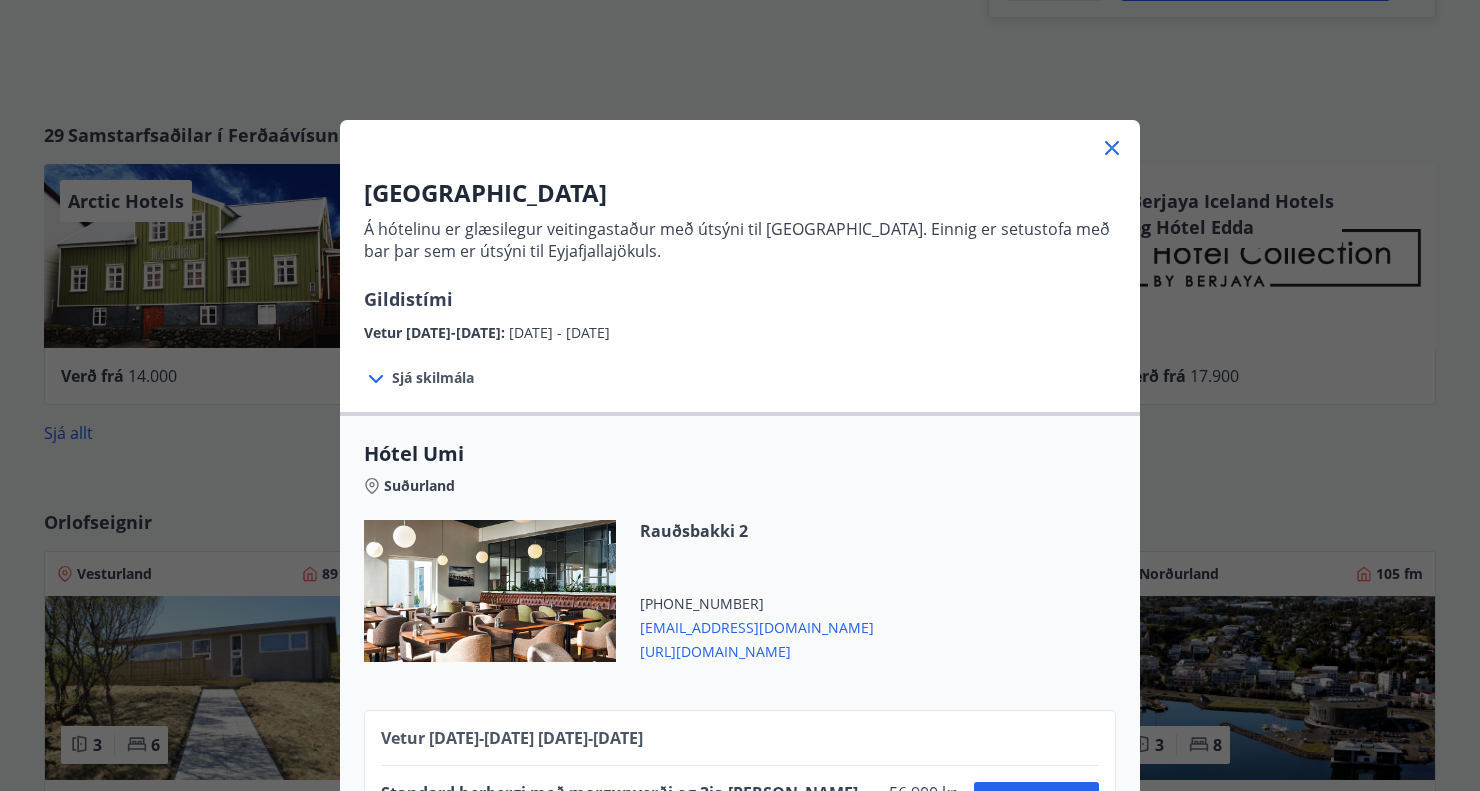 scroll, scrollTop: 8, scrollLeft: 0, axis: vertical 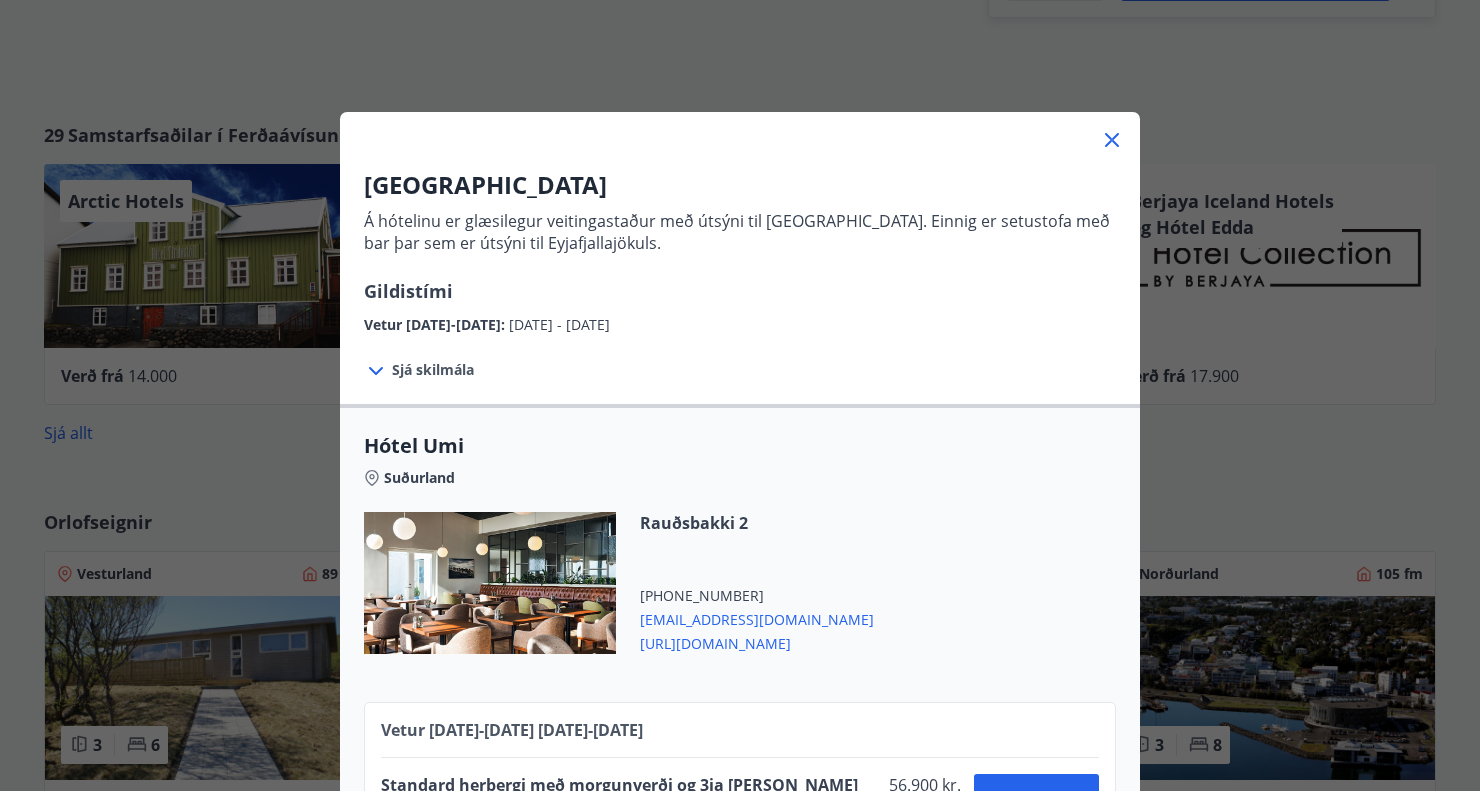 click on "UMI Hotel Á hótelinu er glæsilegur veitingastaður með útsýni til Vestmannaeyja. Einnig er setustofa með bar þar sem er útsýni til Eyjafjallajökuls.
Gildistími Vetur 2025-2026 : 01.10.2025 - 31.05.2026 Sjá skilmála Afbókanir sjö dagar fyrir bókaðan tíma.
Hótel Umi Suðurland Rauðsbakki 2 +354 5814001 umi@umihotels.is https://hotelumi.is/
Vetur 2025-2026   01.10.25  -  31.05.26 Standard herbergi með morgunverði og 3ja rétta kvöldverði “chef choice” fyrir tvo 56.900 kr. Vetur 2025-2026 : 01.10.2025  -  31.05.2026 Kaupa" at bounding box center (740, 387) 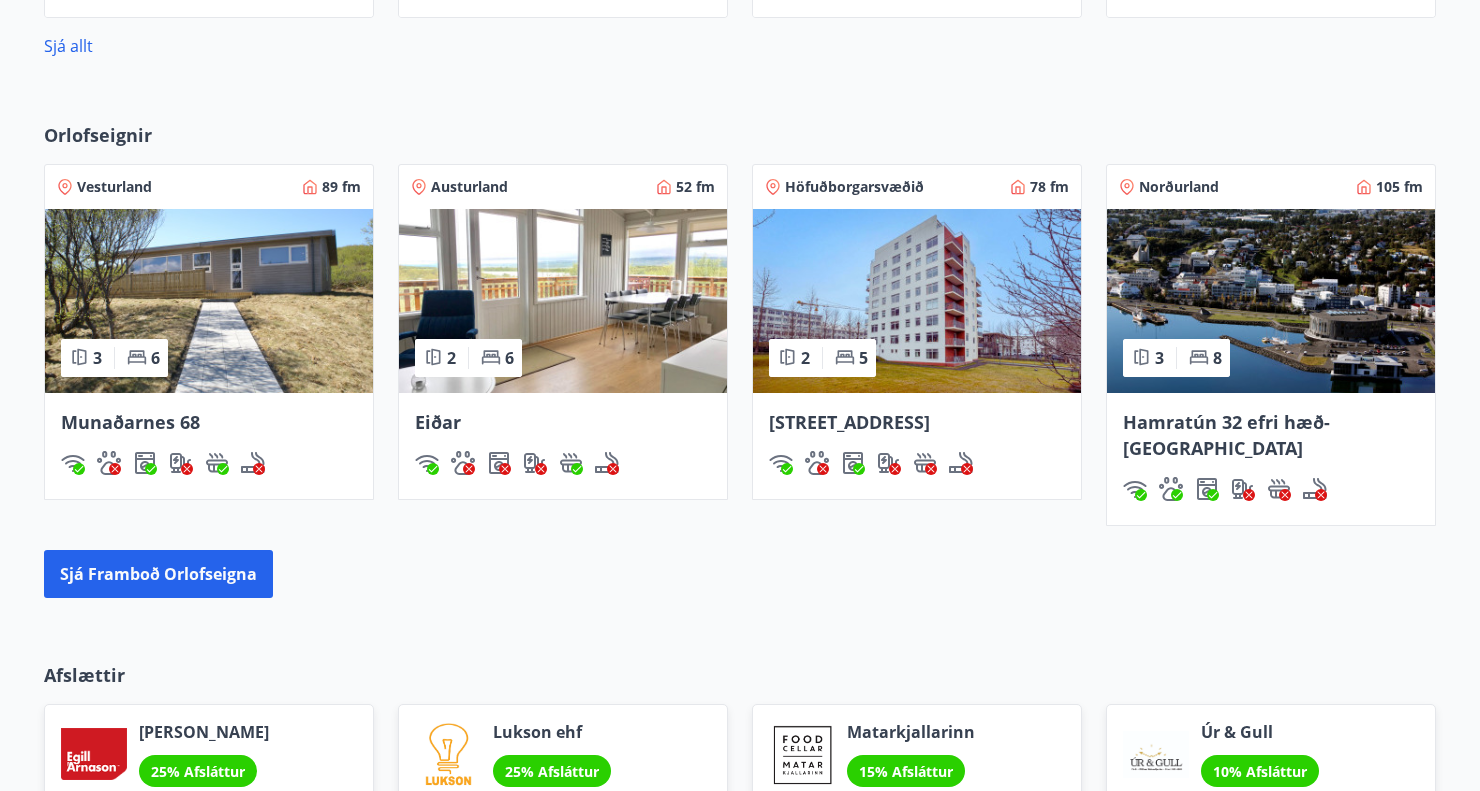 scroll, scrollTop: 1237, scrollLeft: 0, axis: vertical 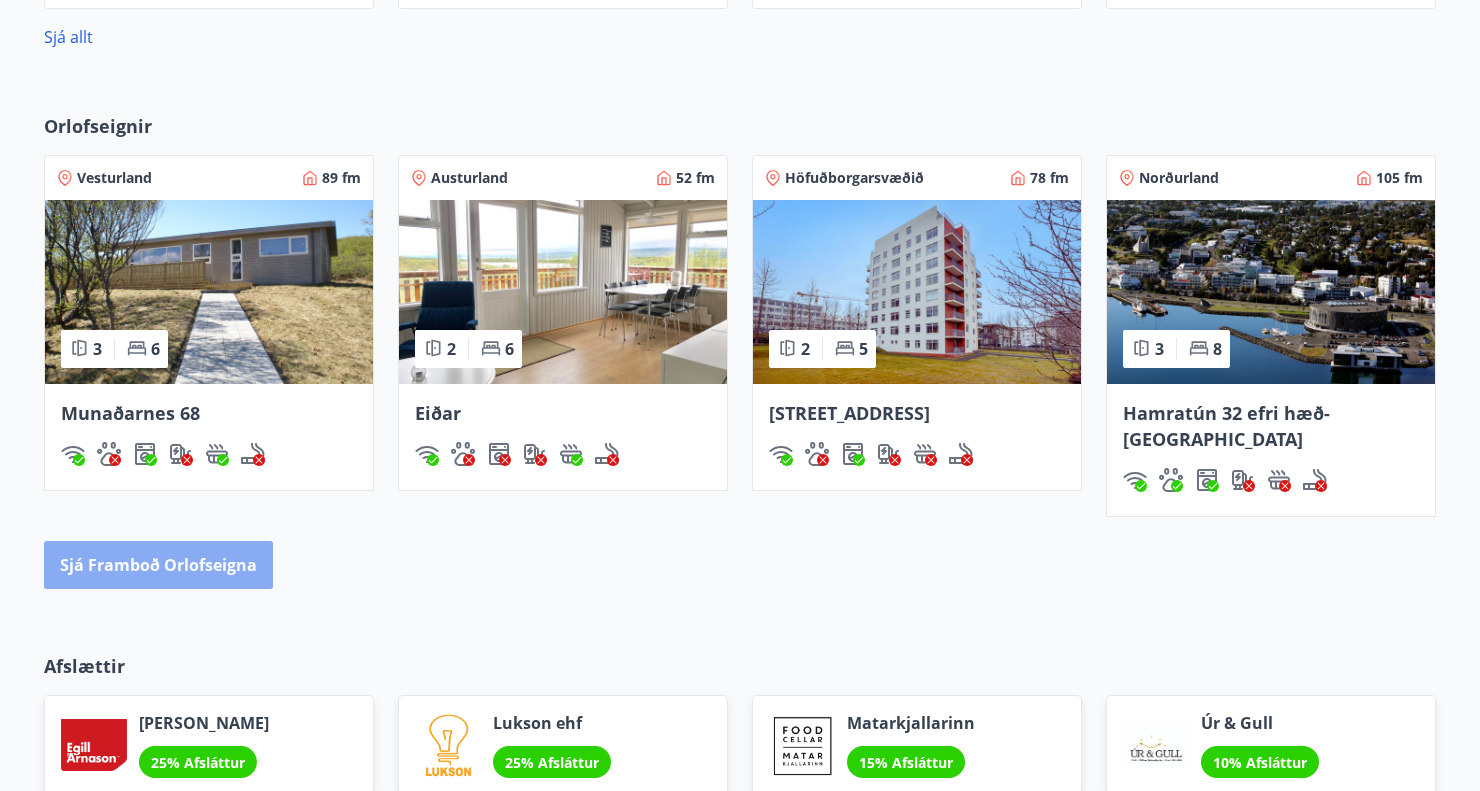 click on "Sjá framboð orlofseigna" at bounding box center [158, 565] 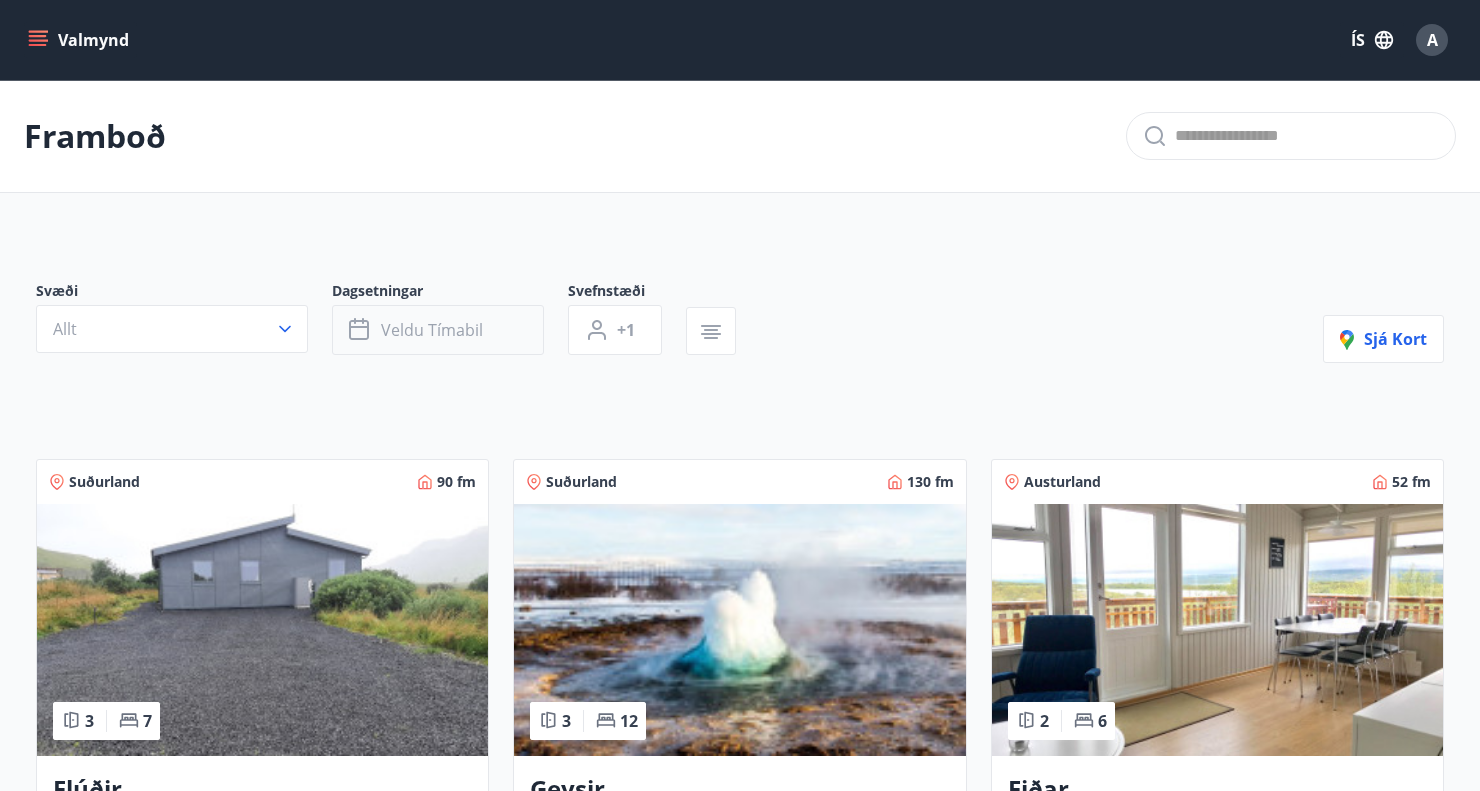 click on "Veldu tímabil" at bounding box center (438, 330) 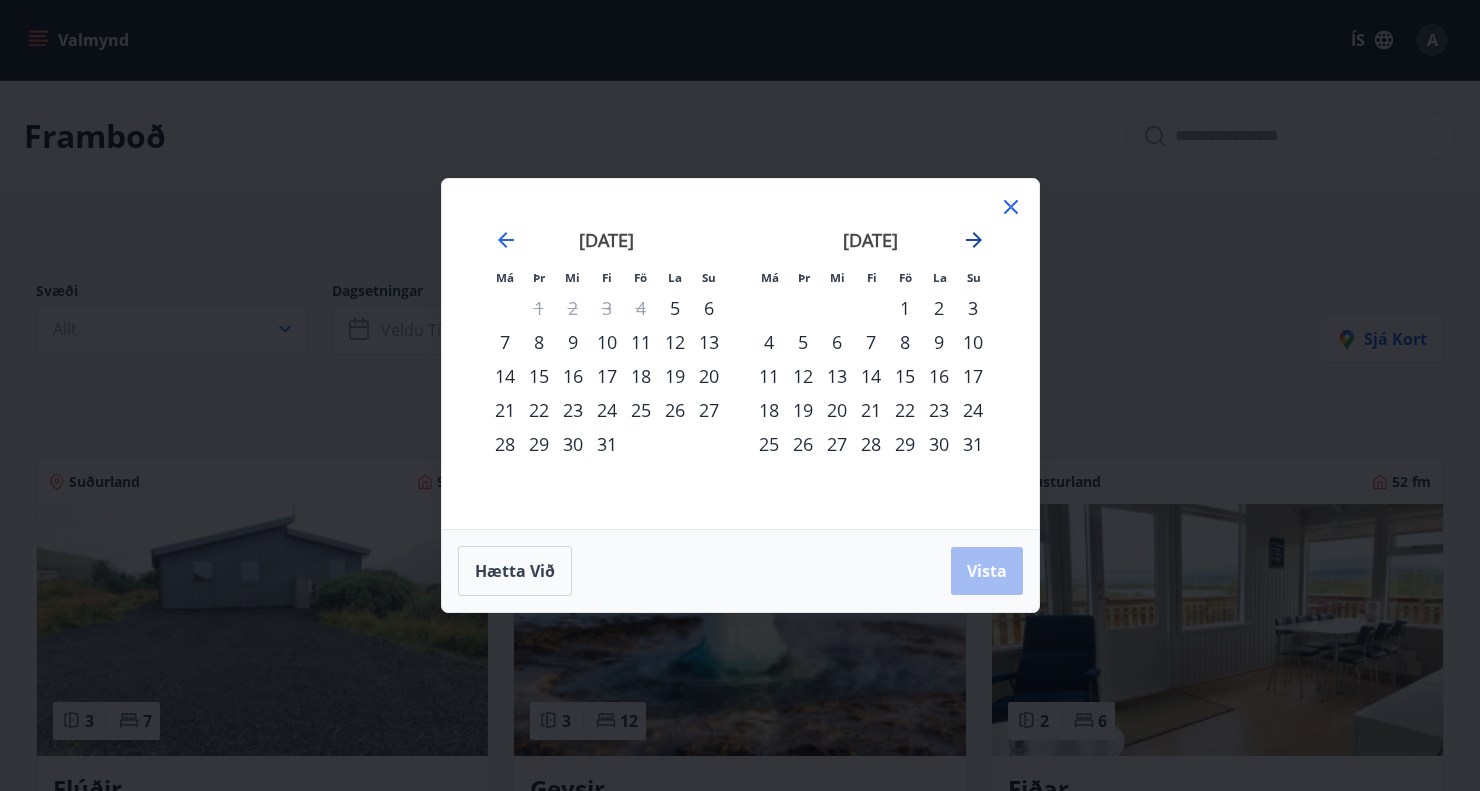 click 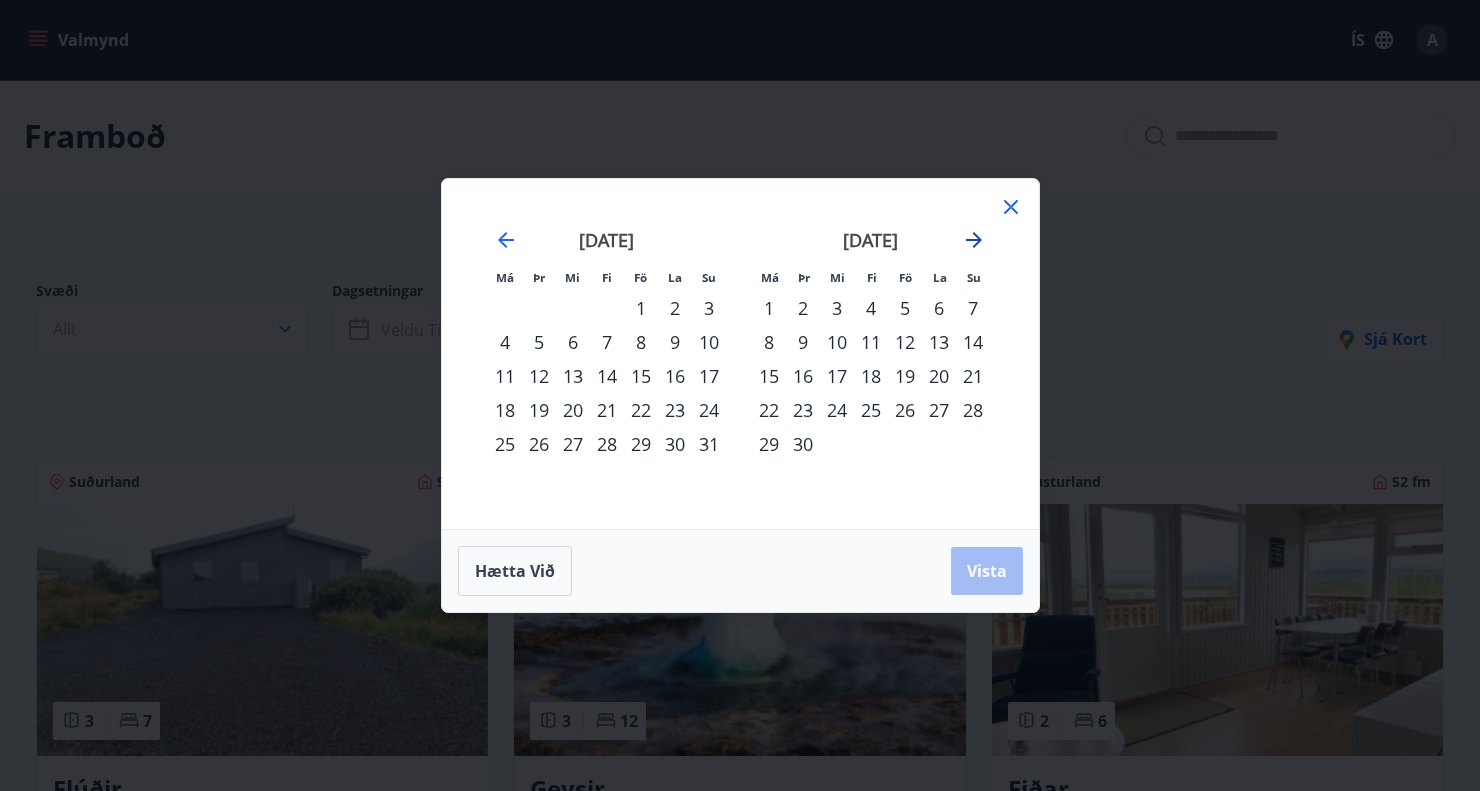 click 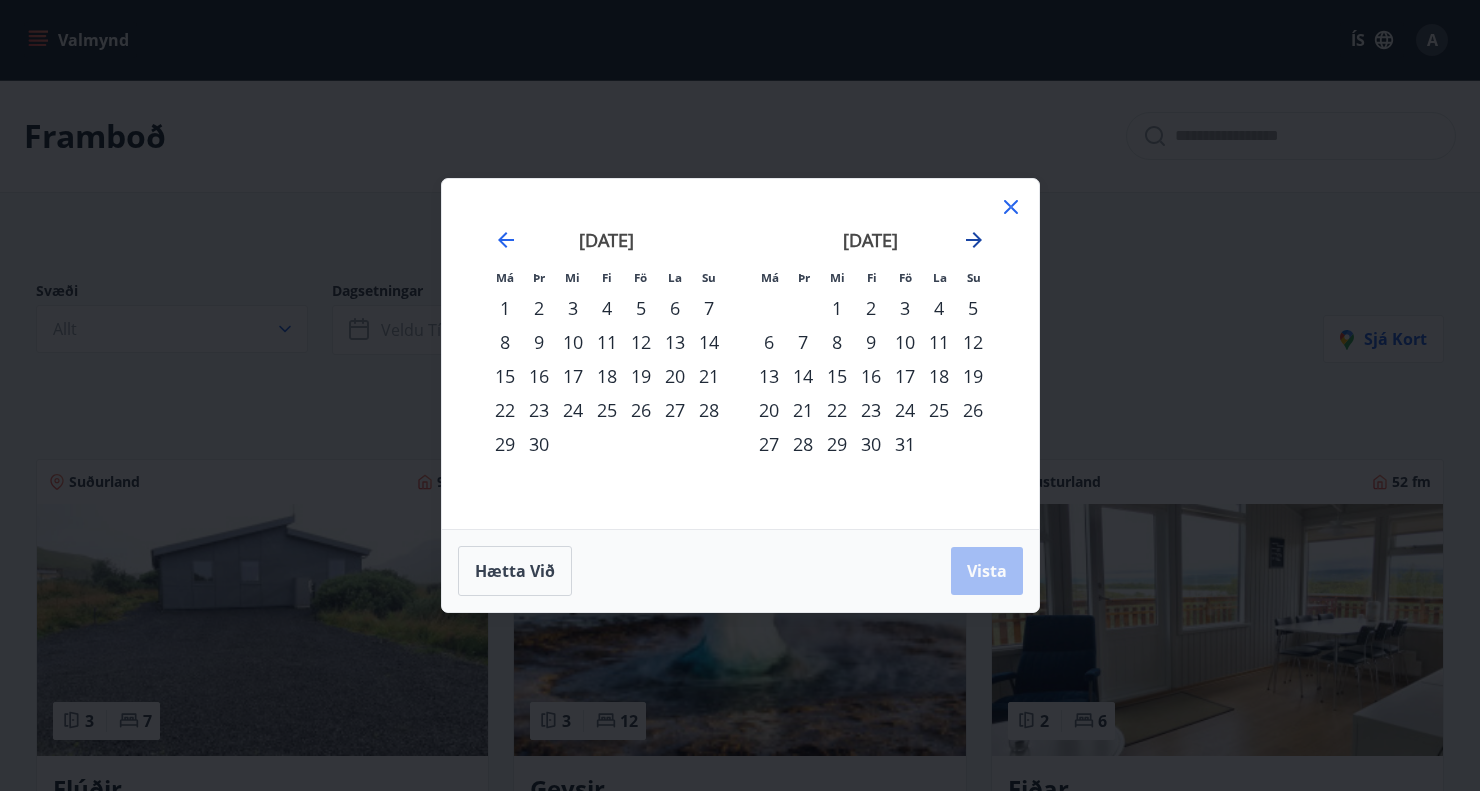 click 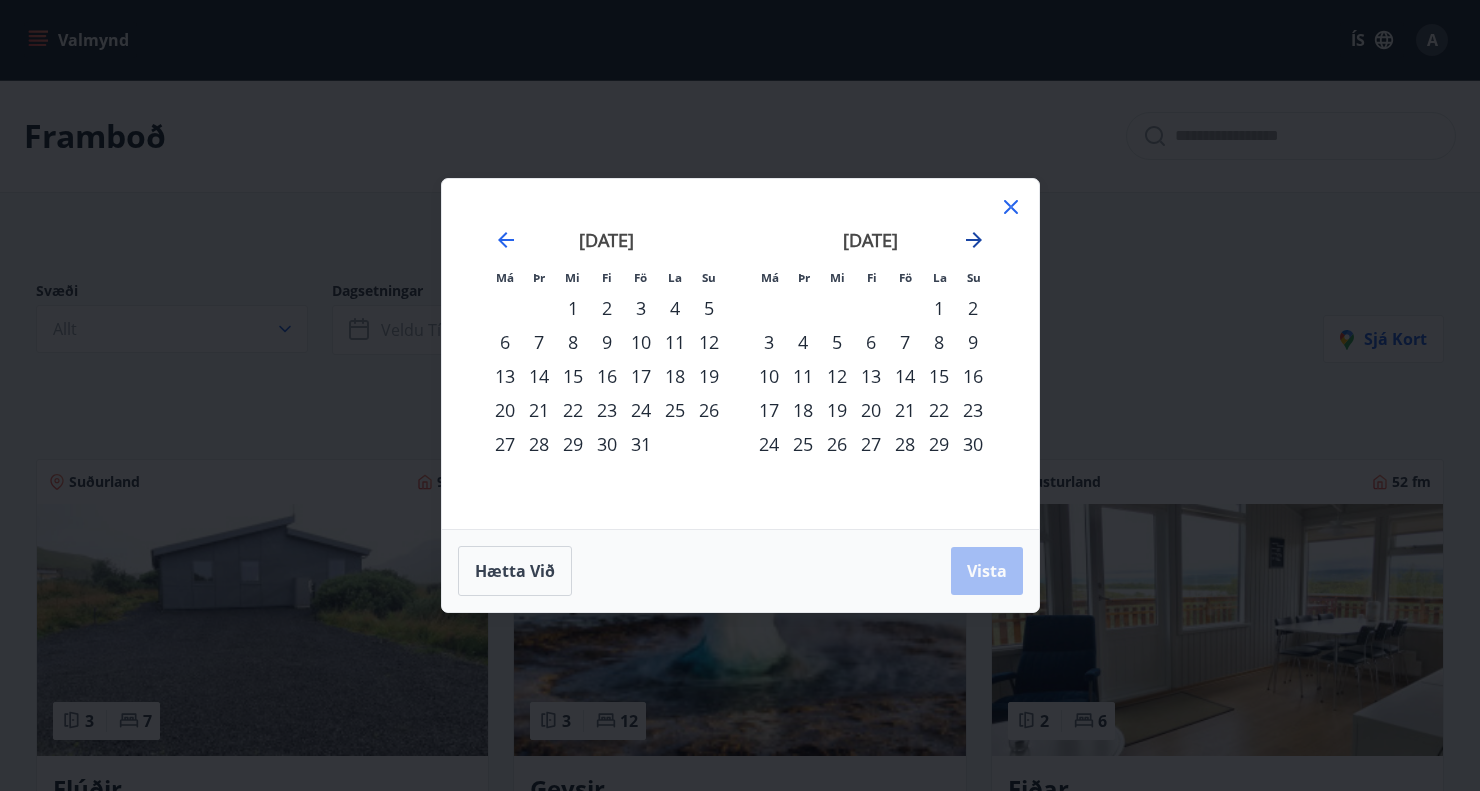 click 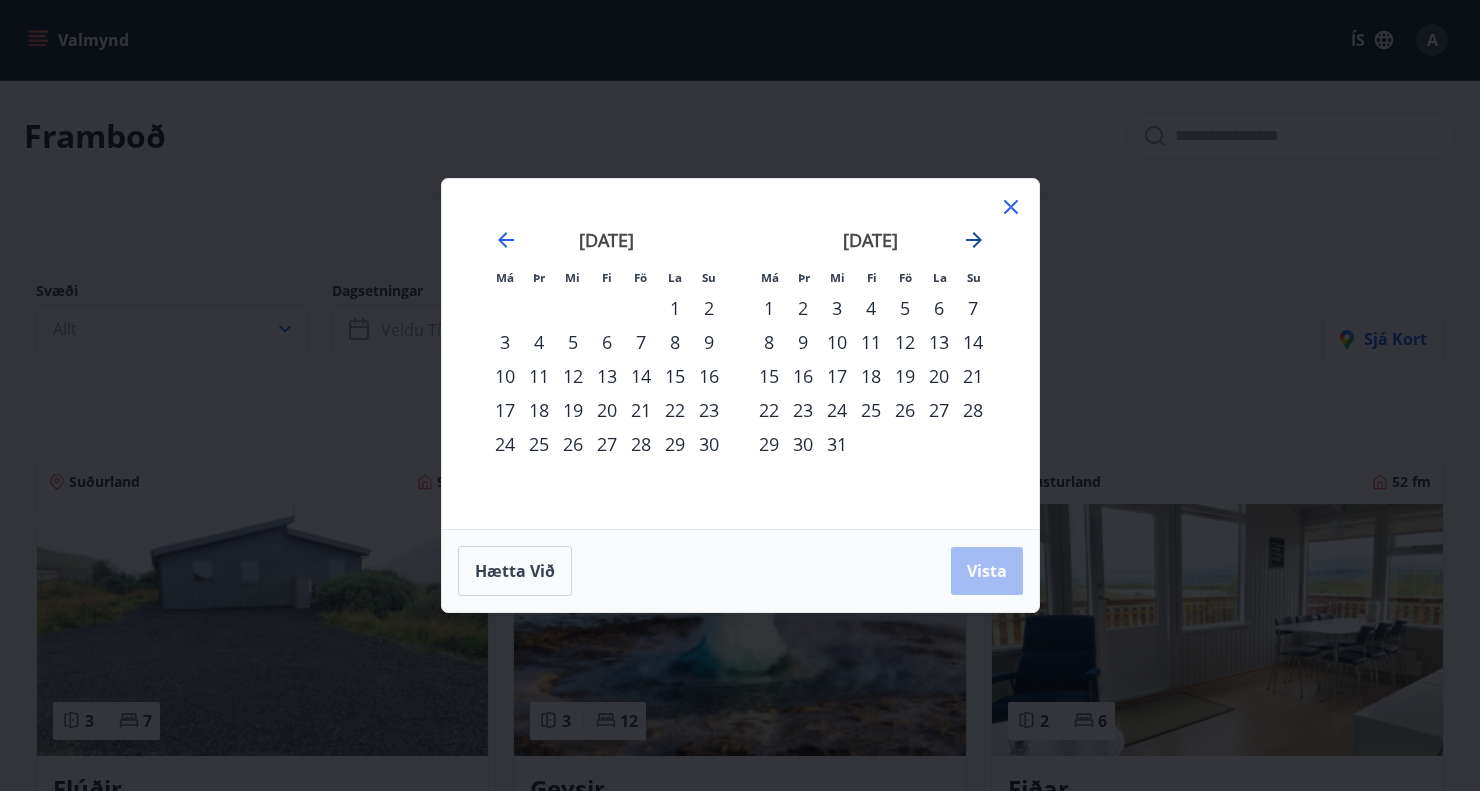click 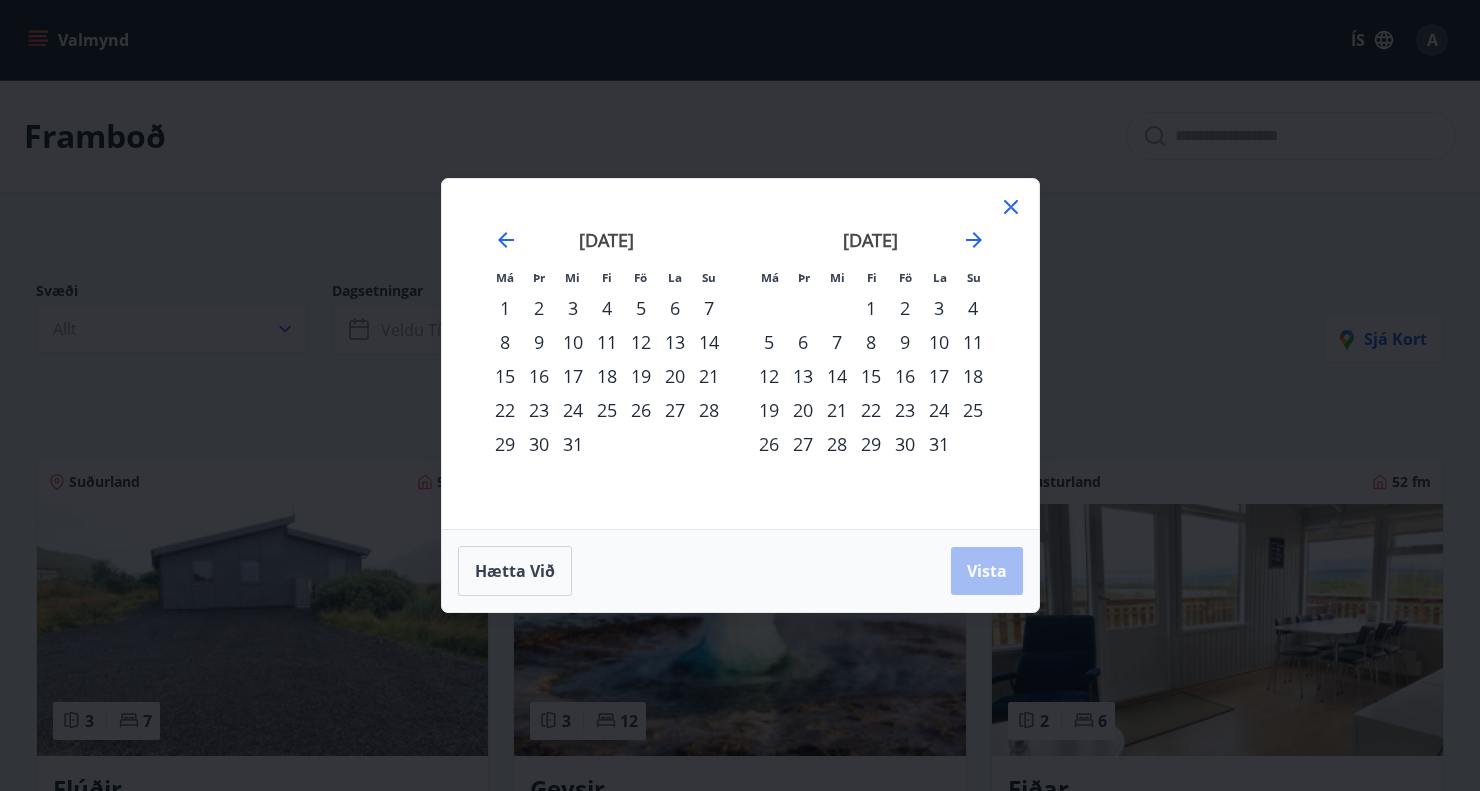 click on "9" at bounding box center [905, 342] 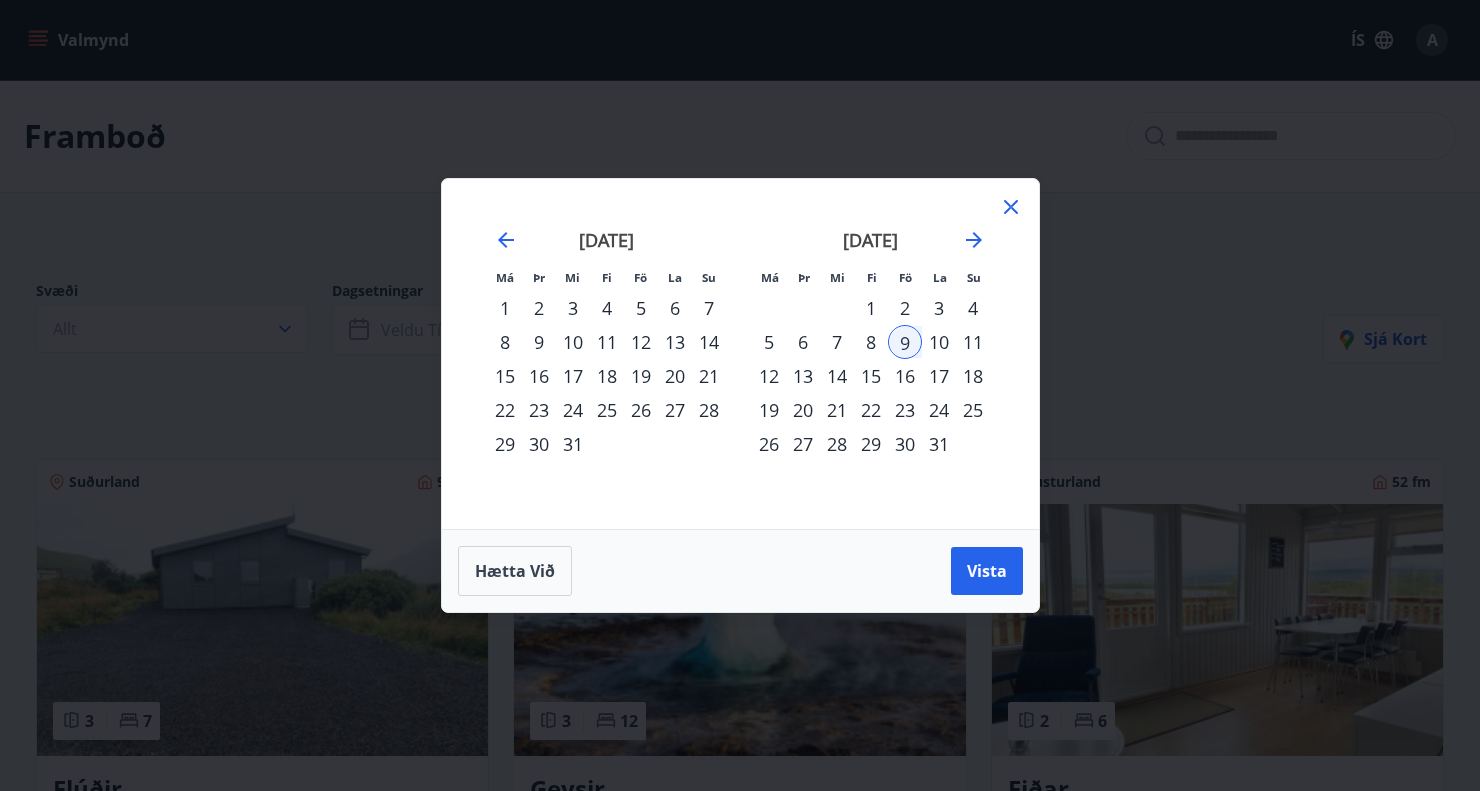 click on "16" at bounding box center [905, 376] 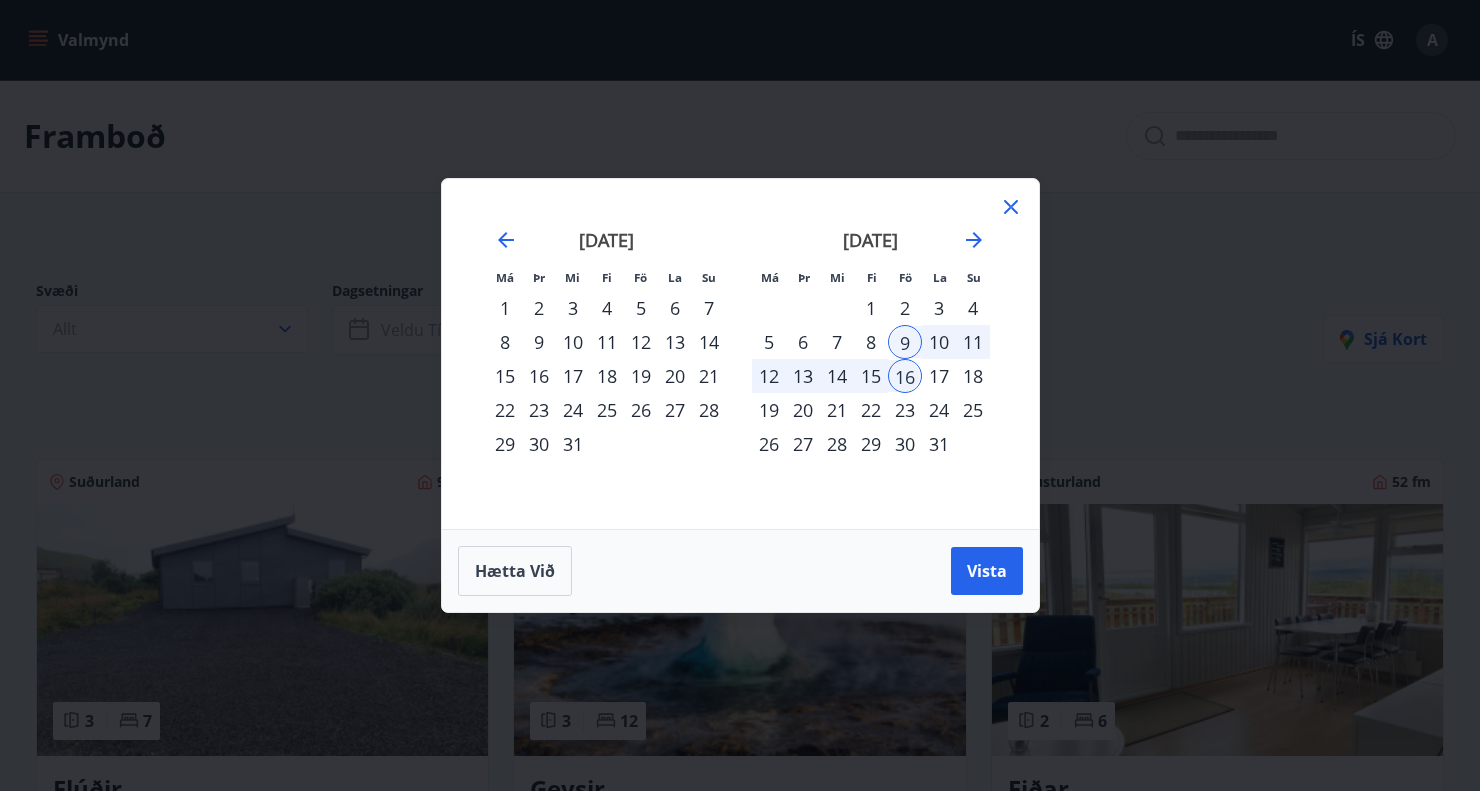 click on "16" at bounding box center (905, 376) 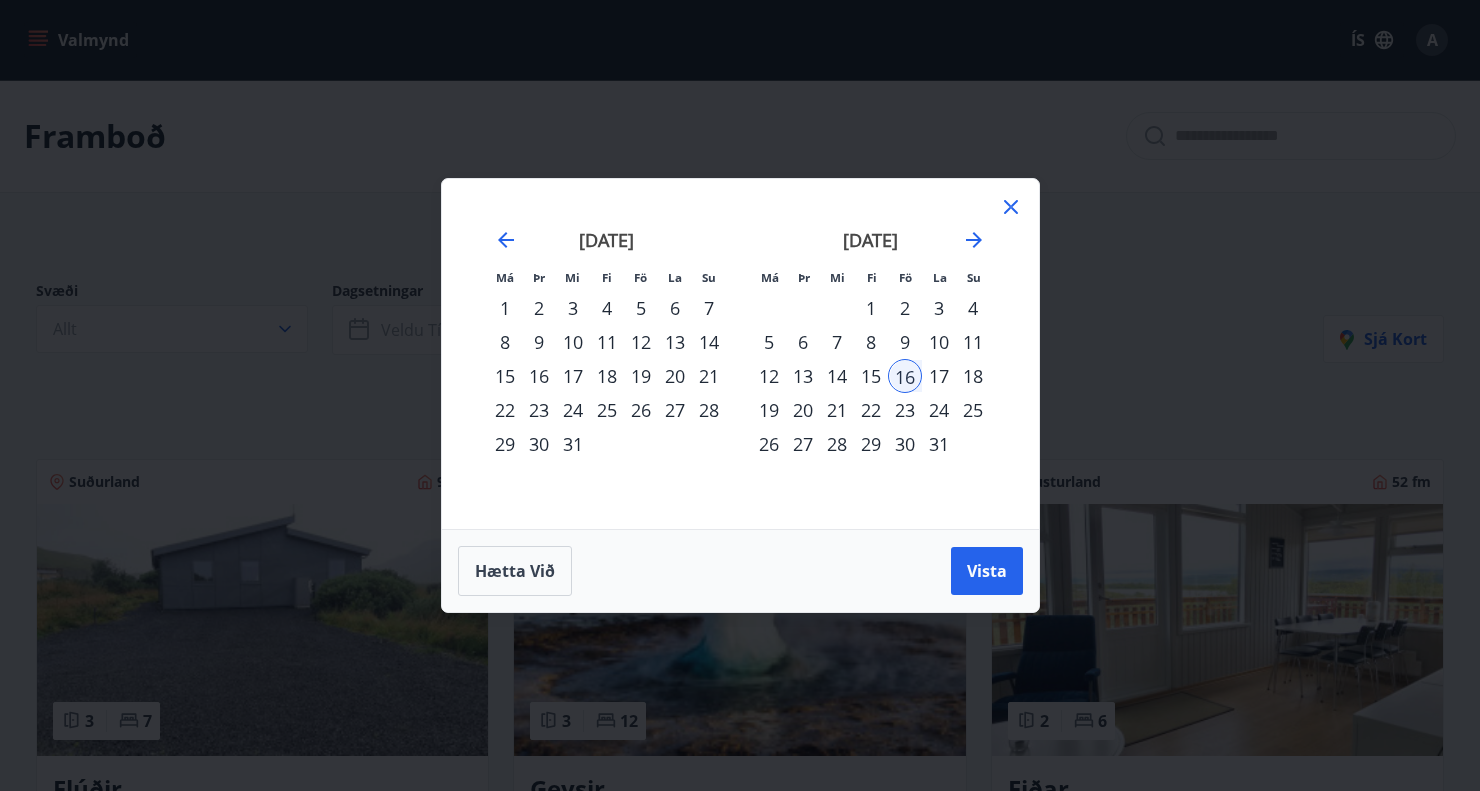 click on "23" at bounding box center [905, 410] 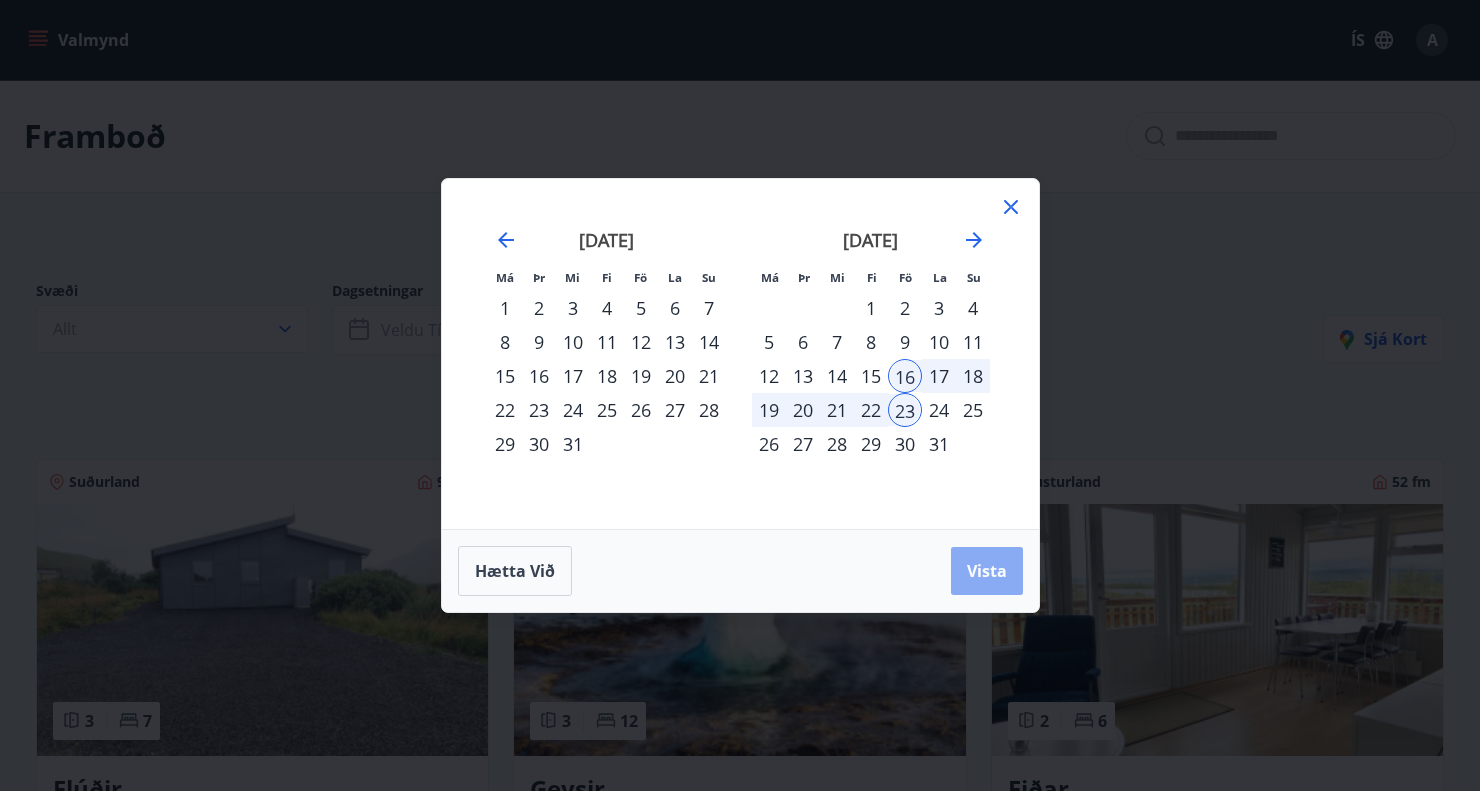 click on "Vista" at bounding box center (987, 571) 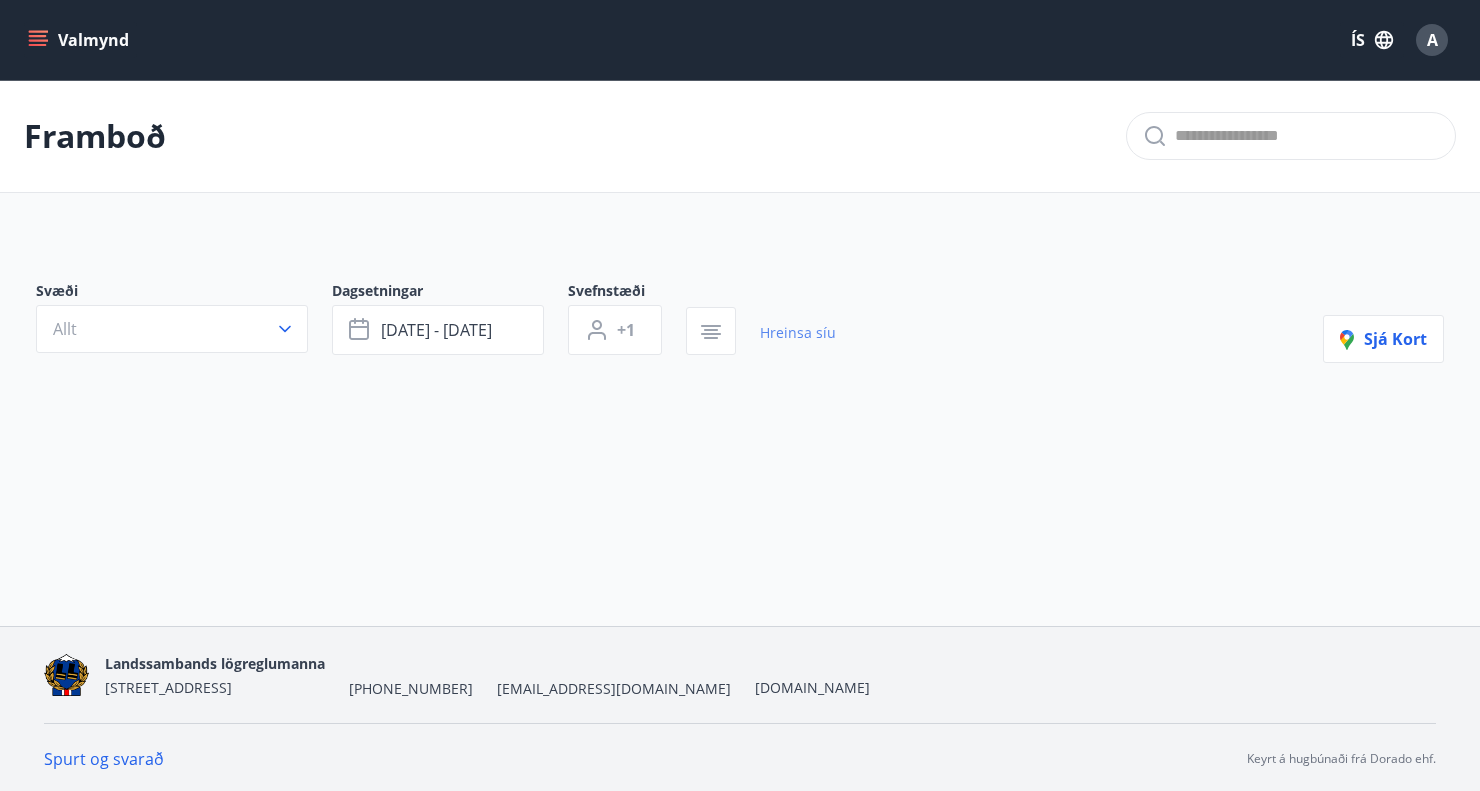 click on "Hreinsa síu" at bounding box center [798, 333] 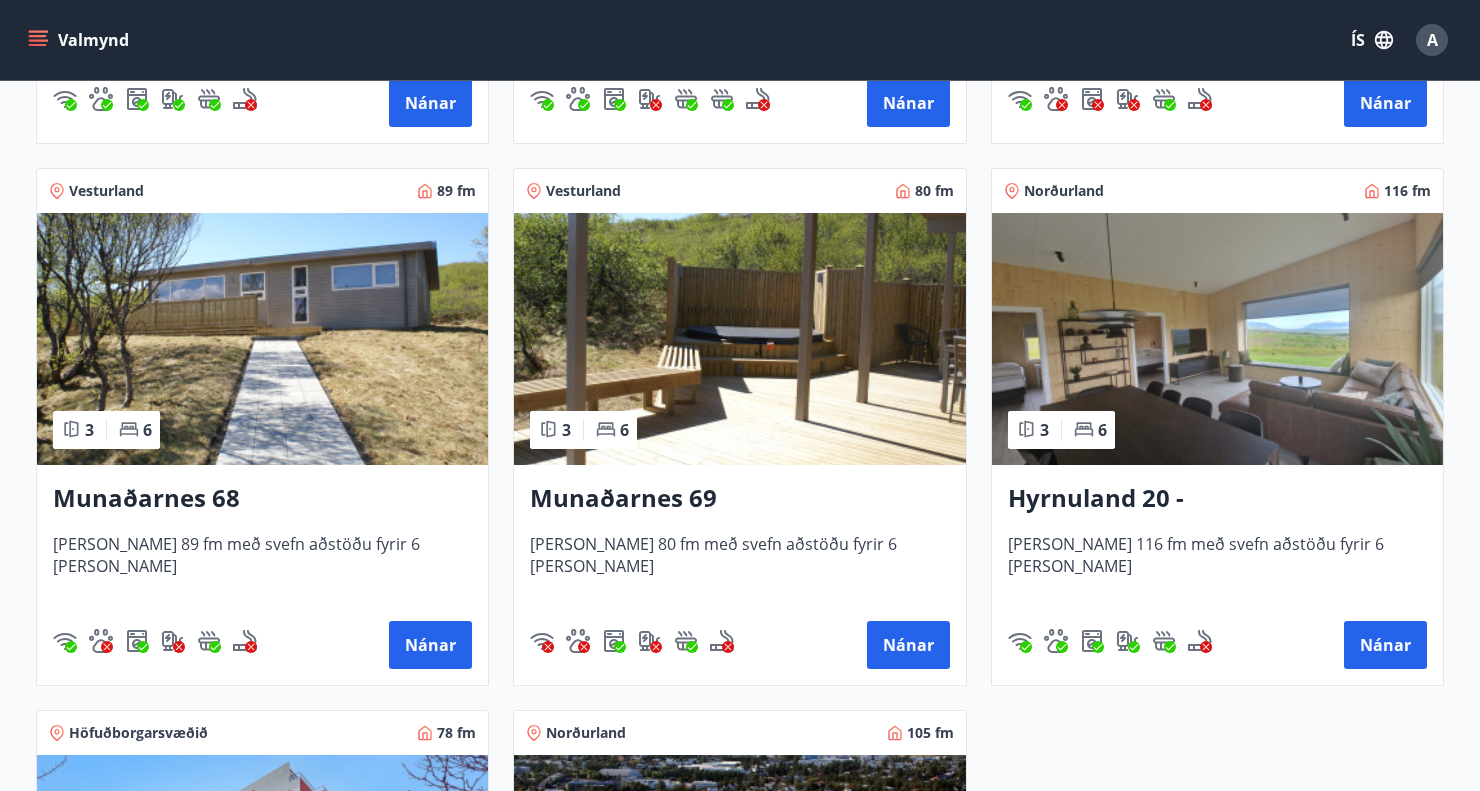 scroll, scrollTop: 831, scrollLeft: 0, axis: vertical 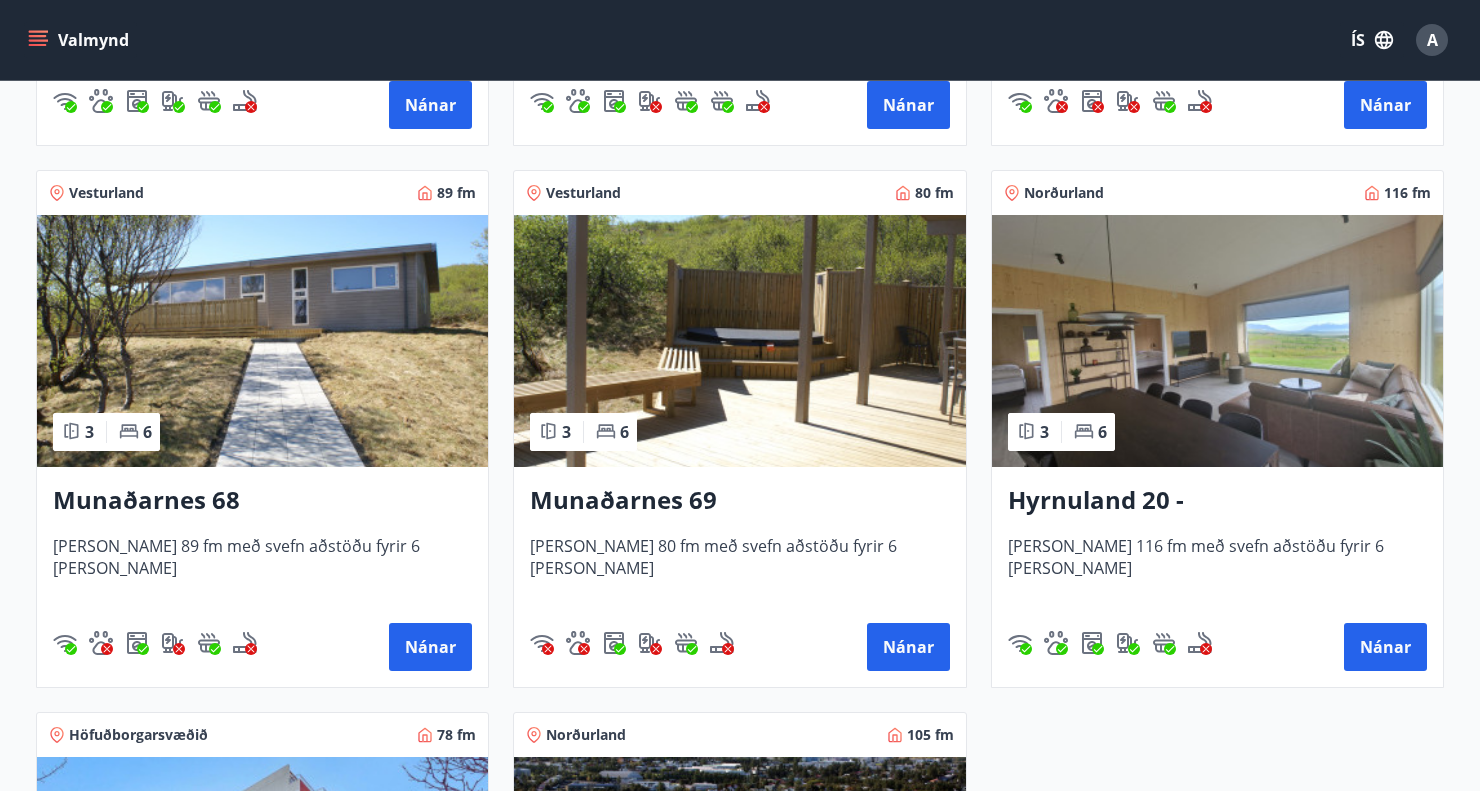 click on "Hyrnuland 20 - Akureyri" at bounding box center (1217, 501) 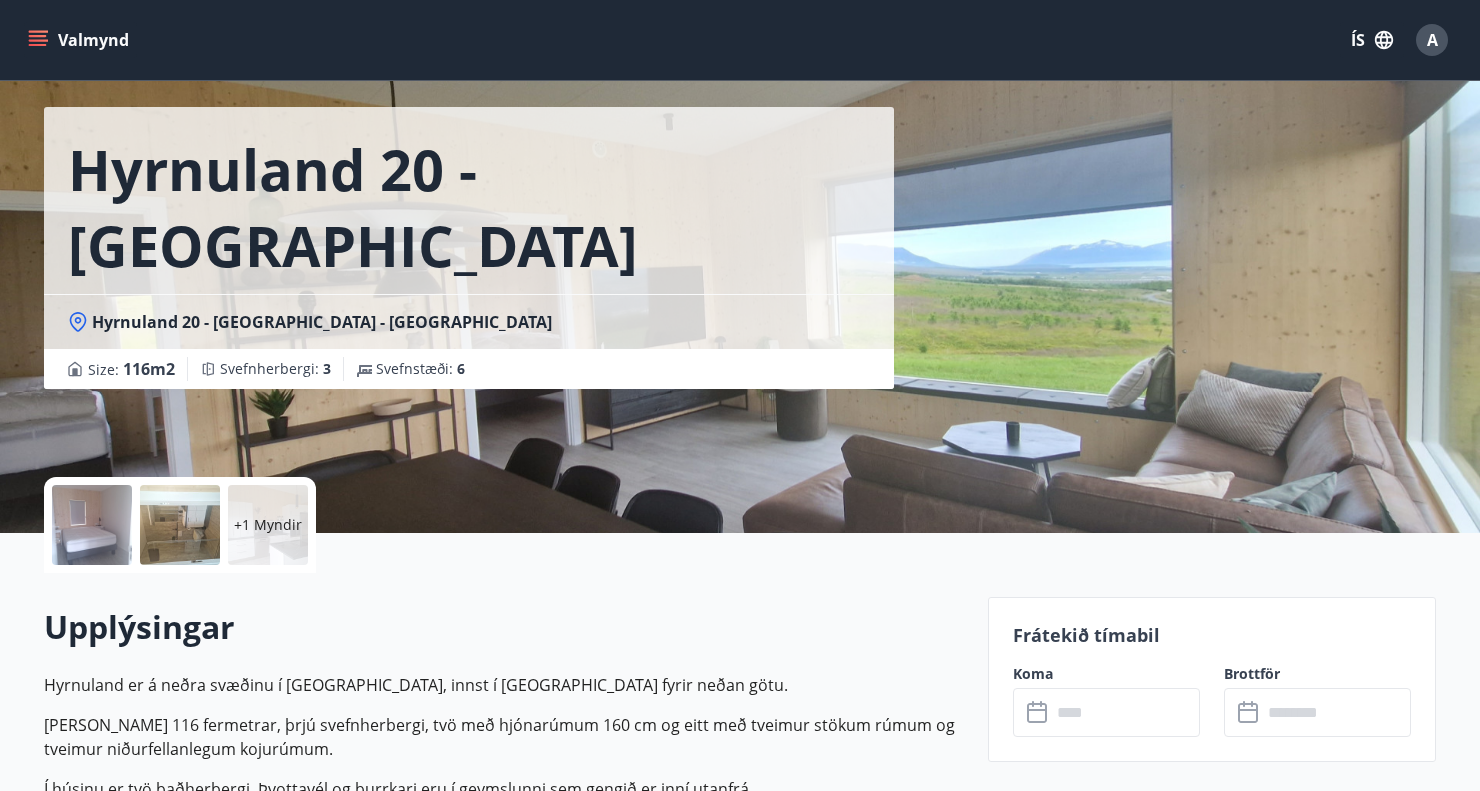 scroll, scrollTop: 0, scrollLeft: 0, axis: both 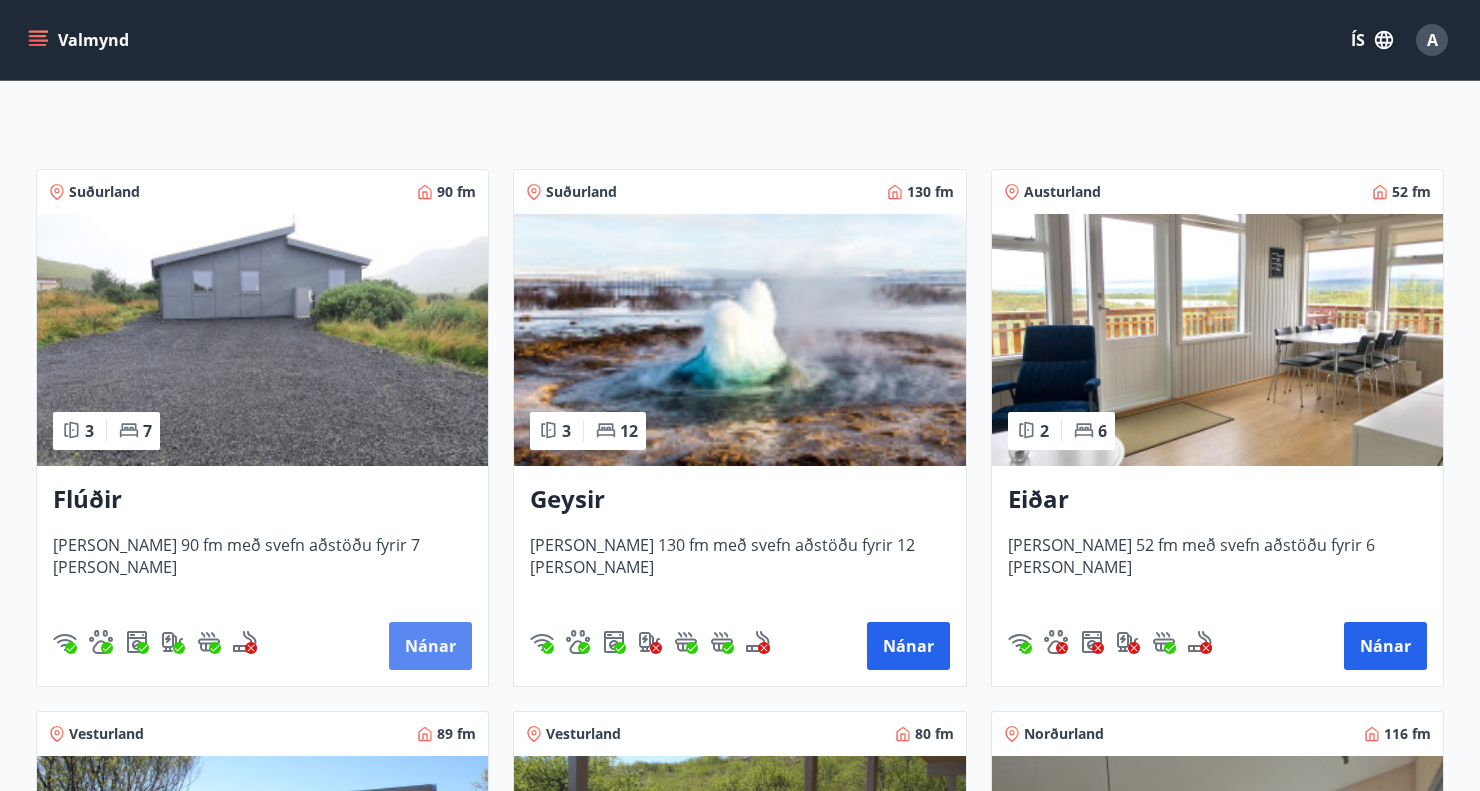 click on "Nánar" at bounding box center (430, 646) 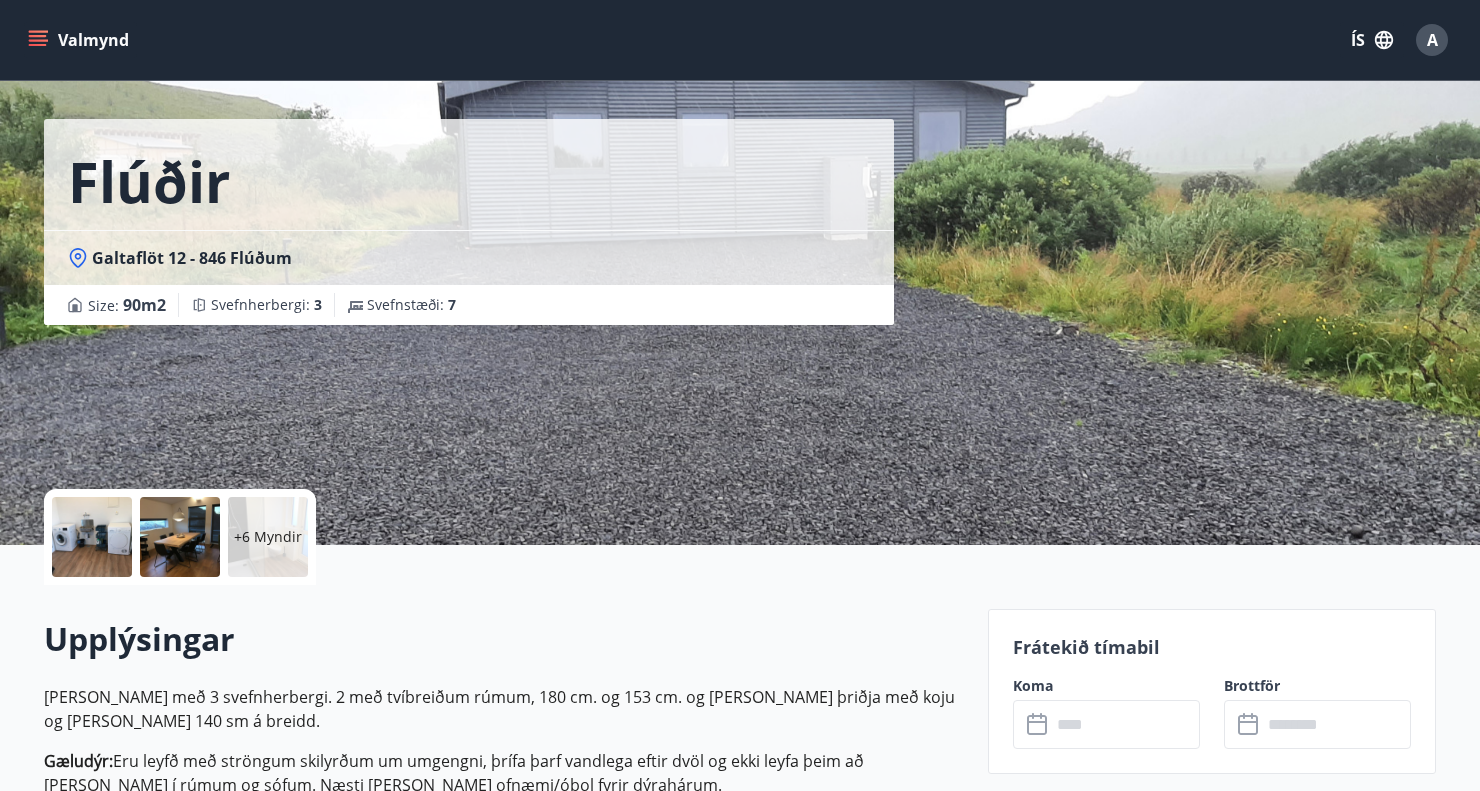 scroll, scrollTop: 56, scrollLeft: 0, axis: vertical 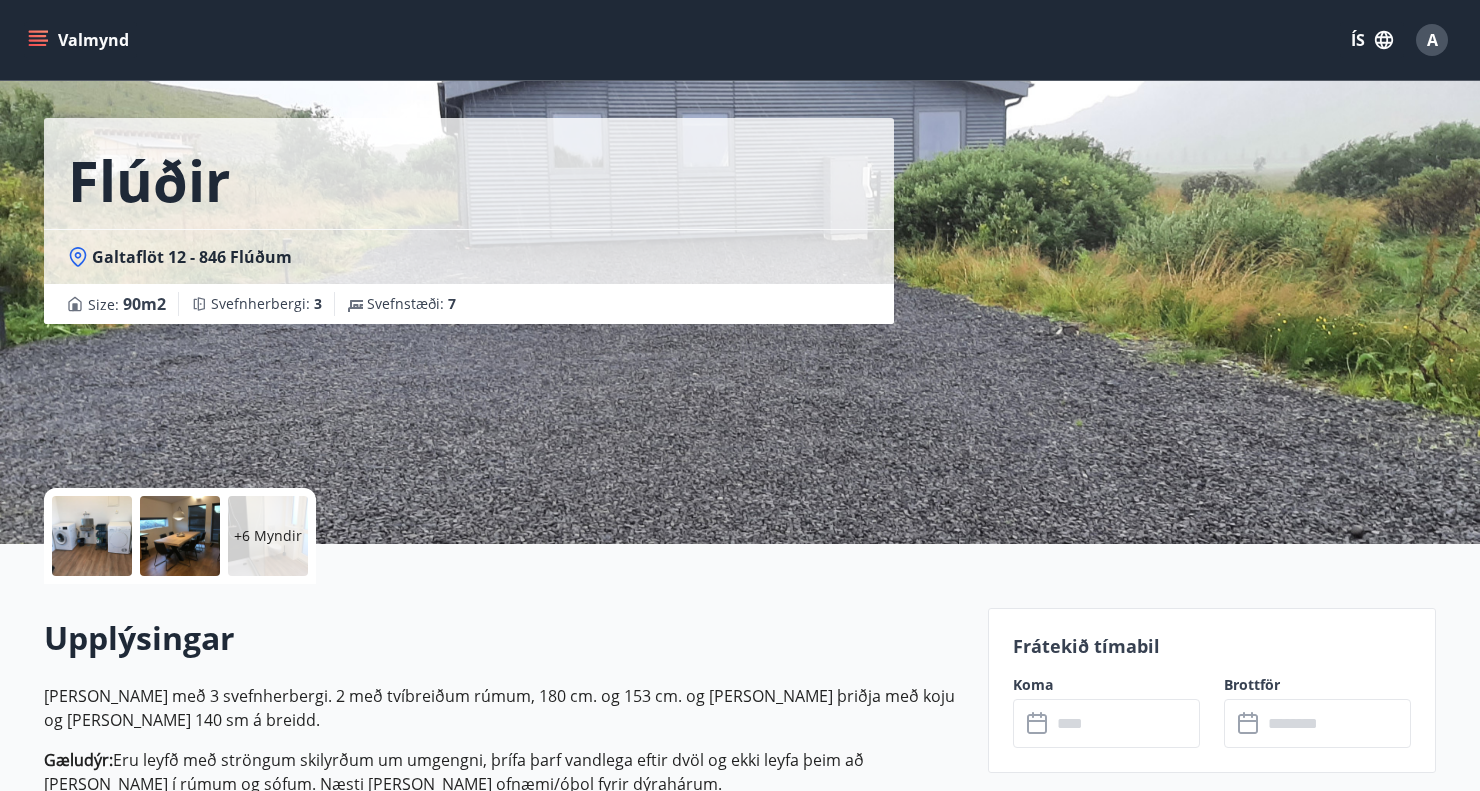 click at bounding box center [1125, 723] 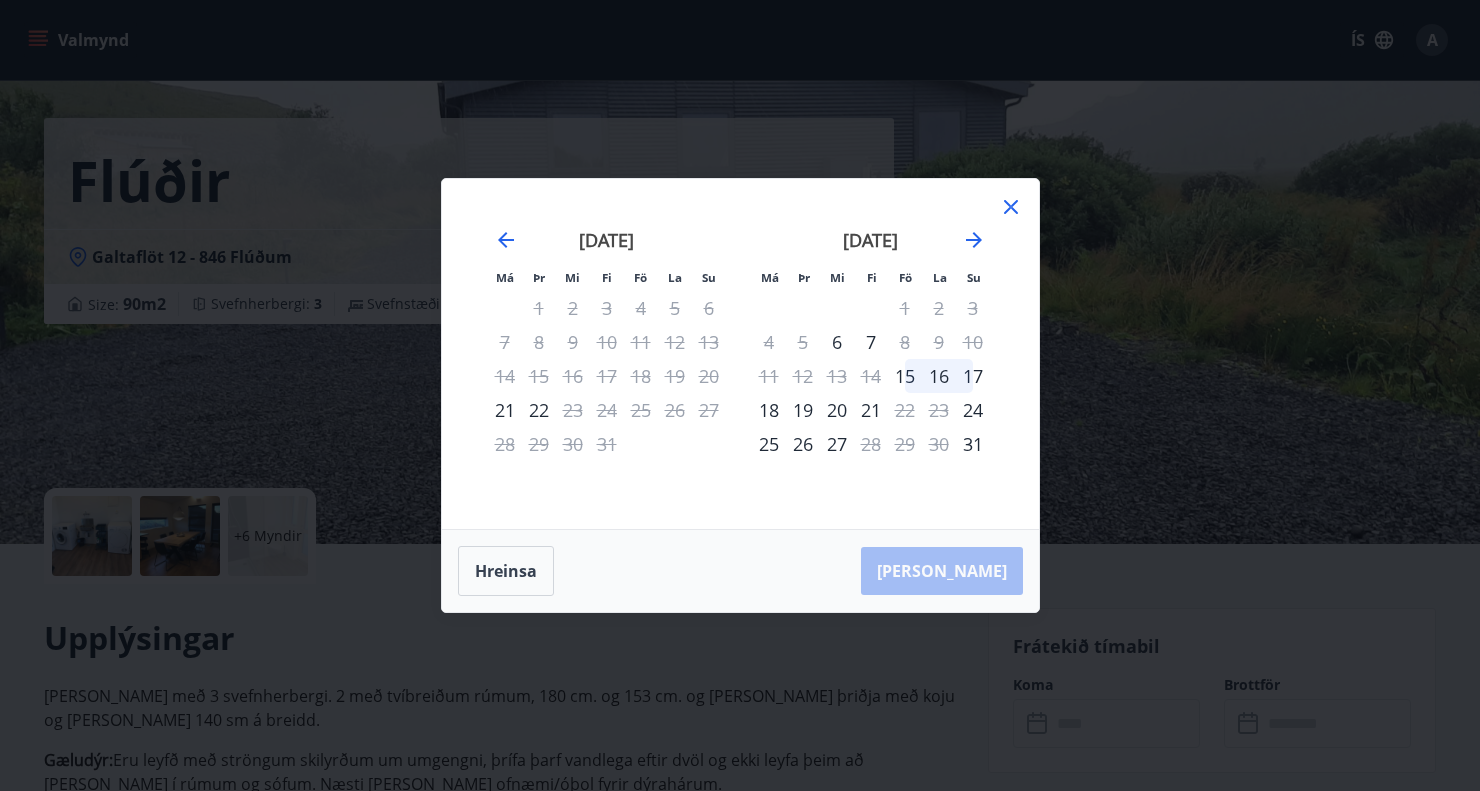 click 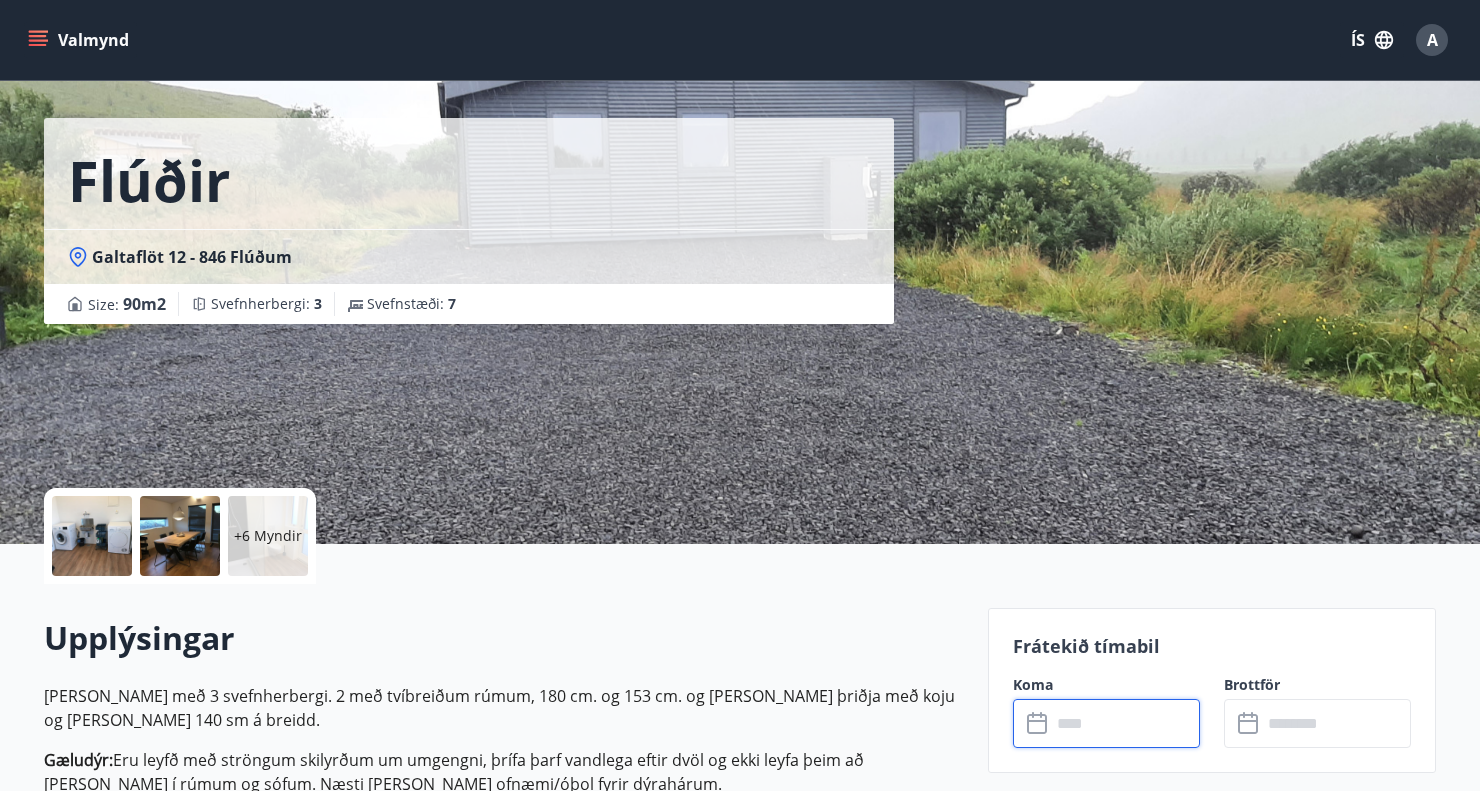 scroll, scrollTop: 0, scrollLeft: 0, axis: both 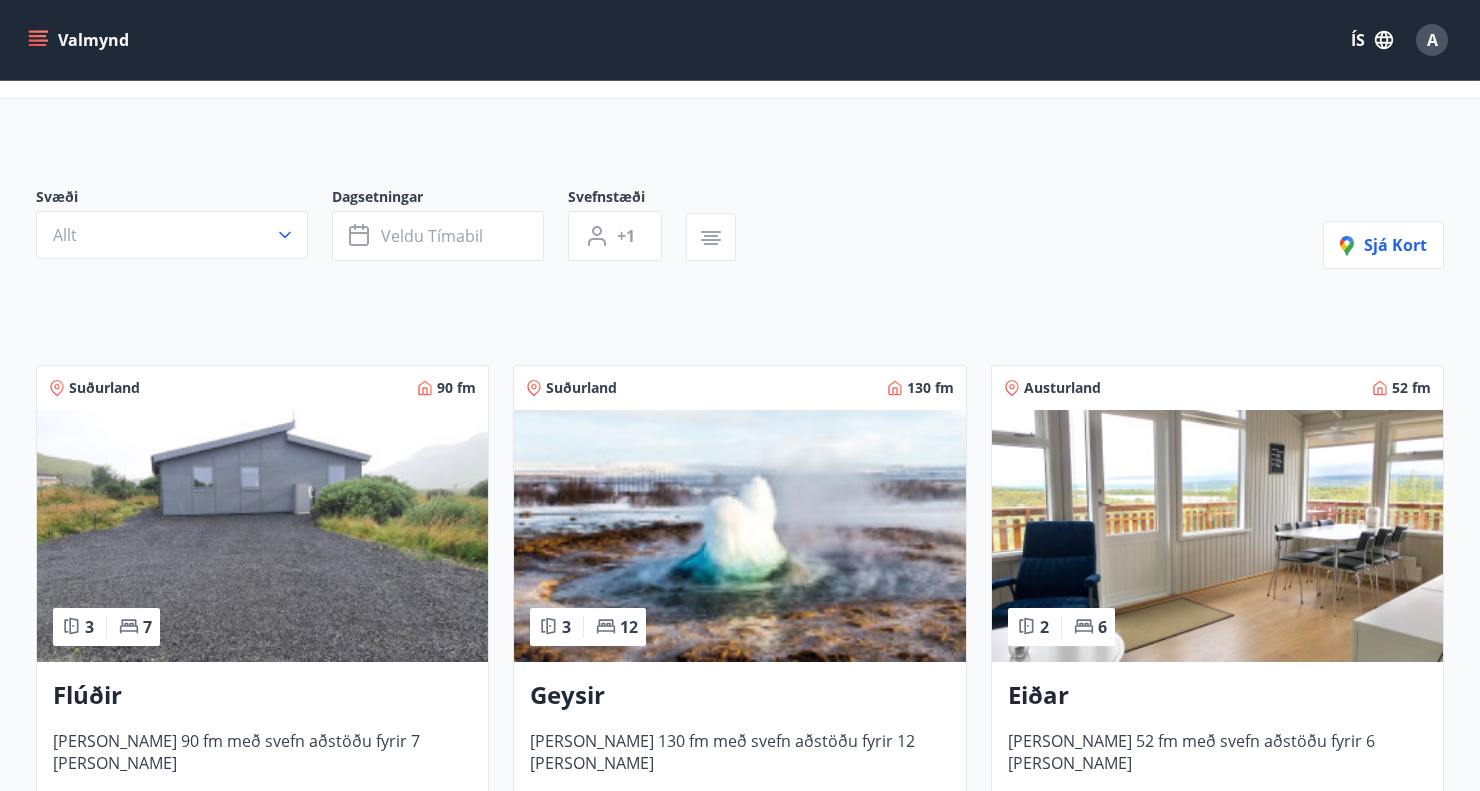 click at bounding box center [739, 536] 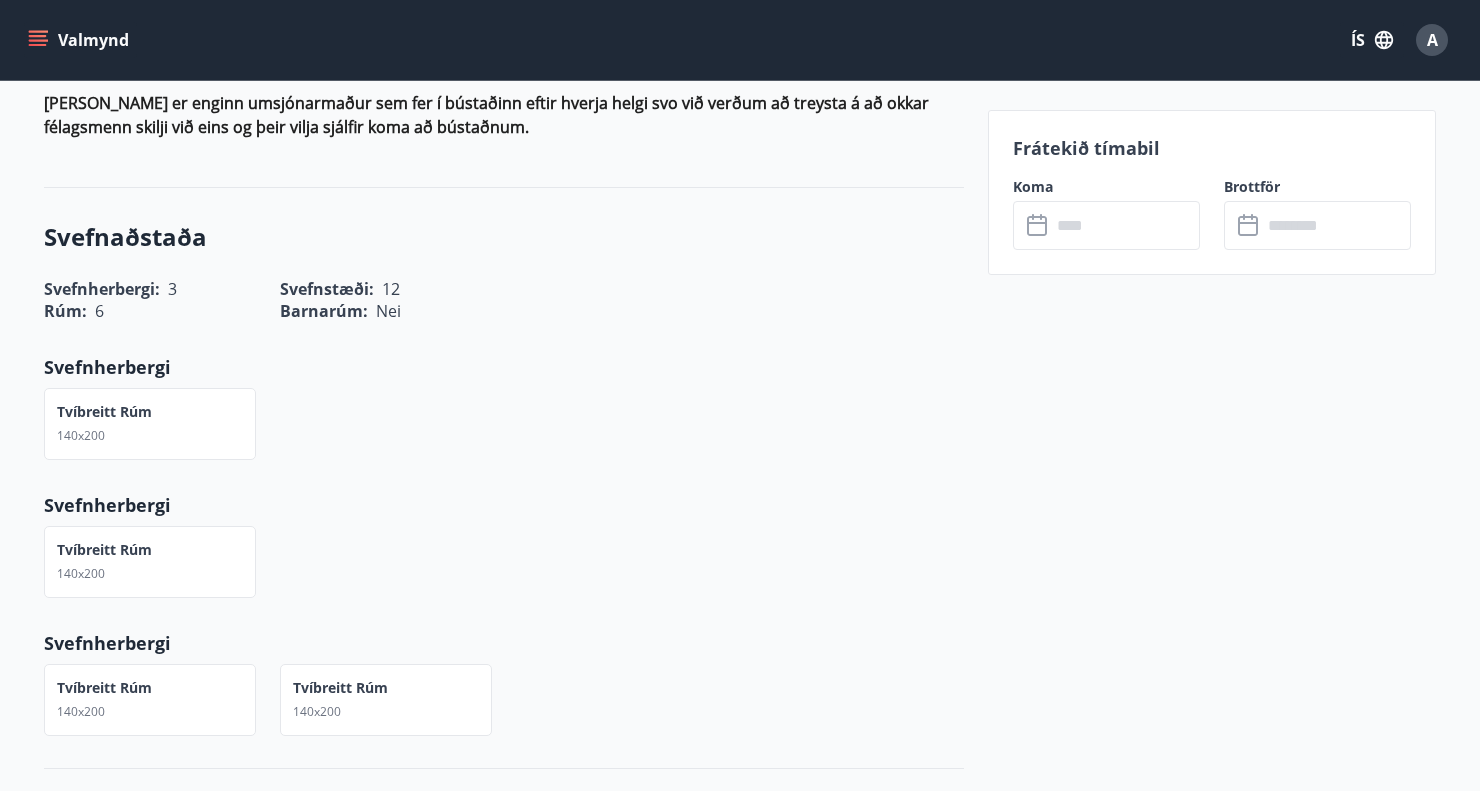 scroll, scrollTop: 839, scrollLeft: 0, axis: vertical 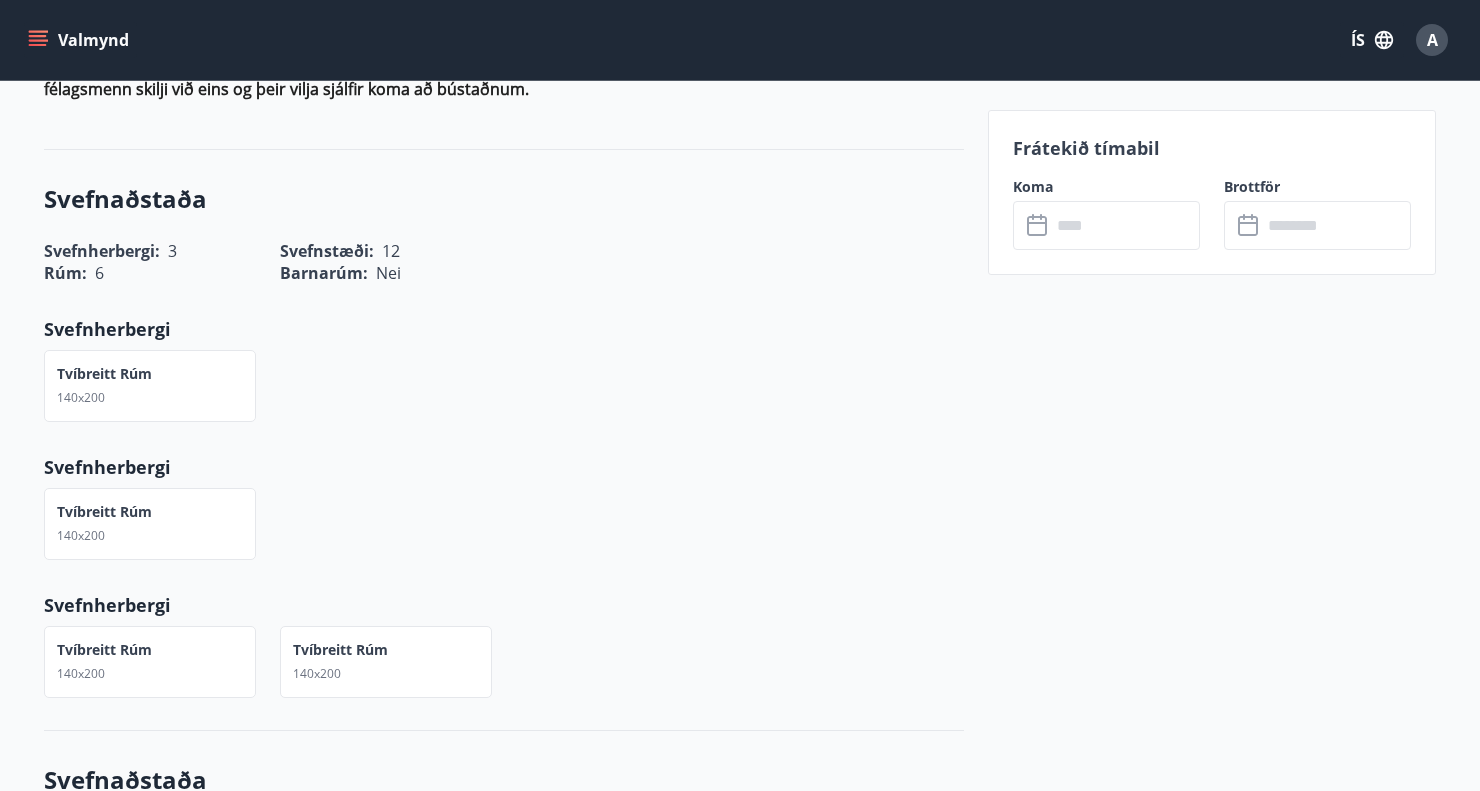 click at bounding box center [1125, 225] 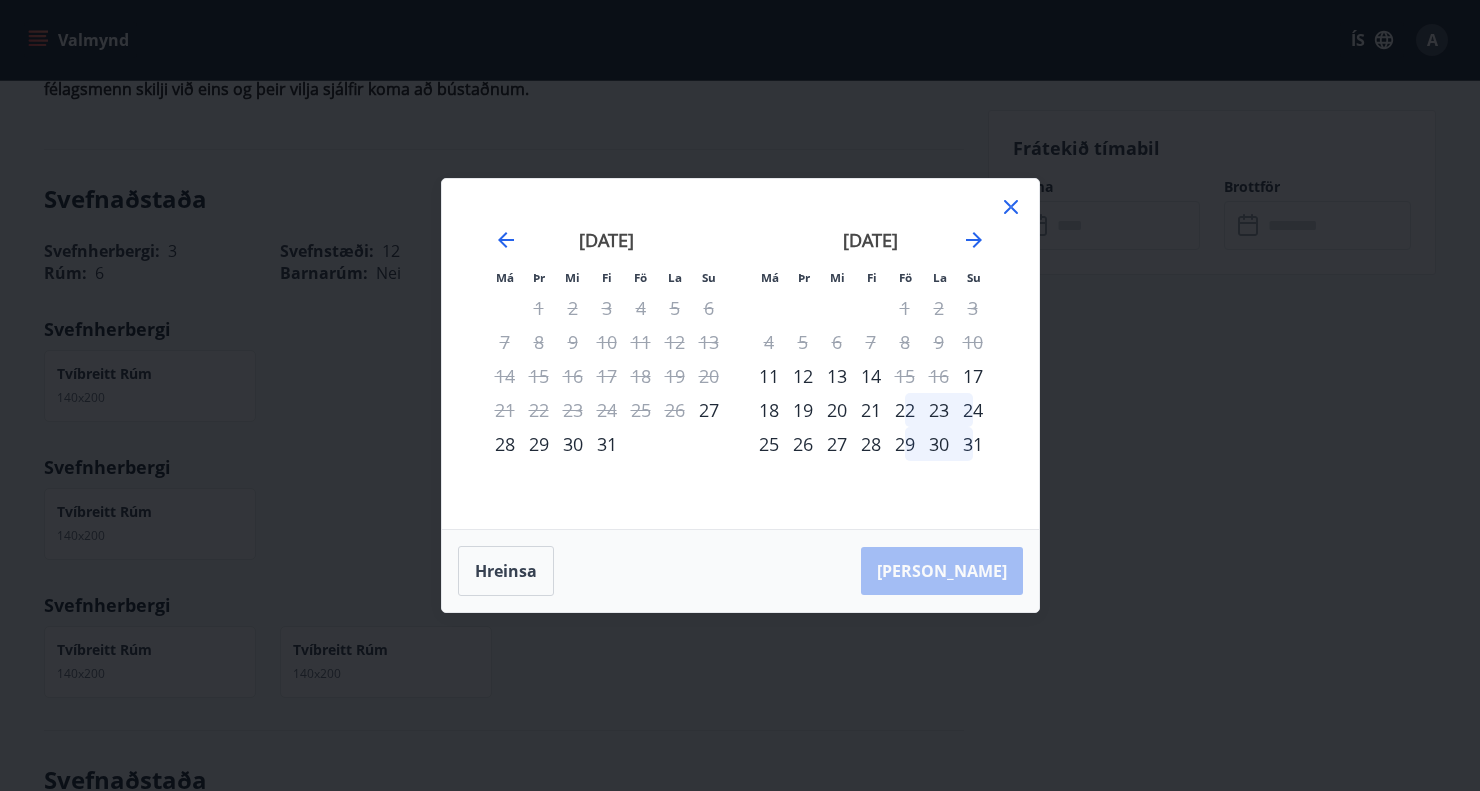 click 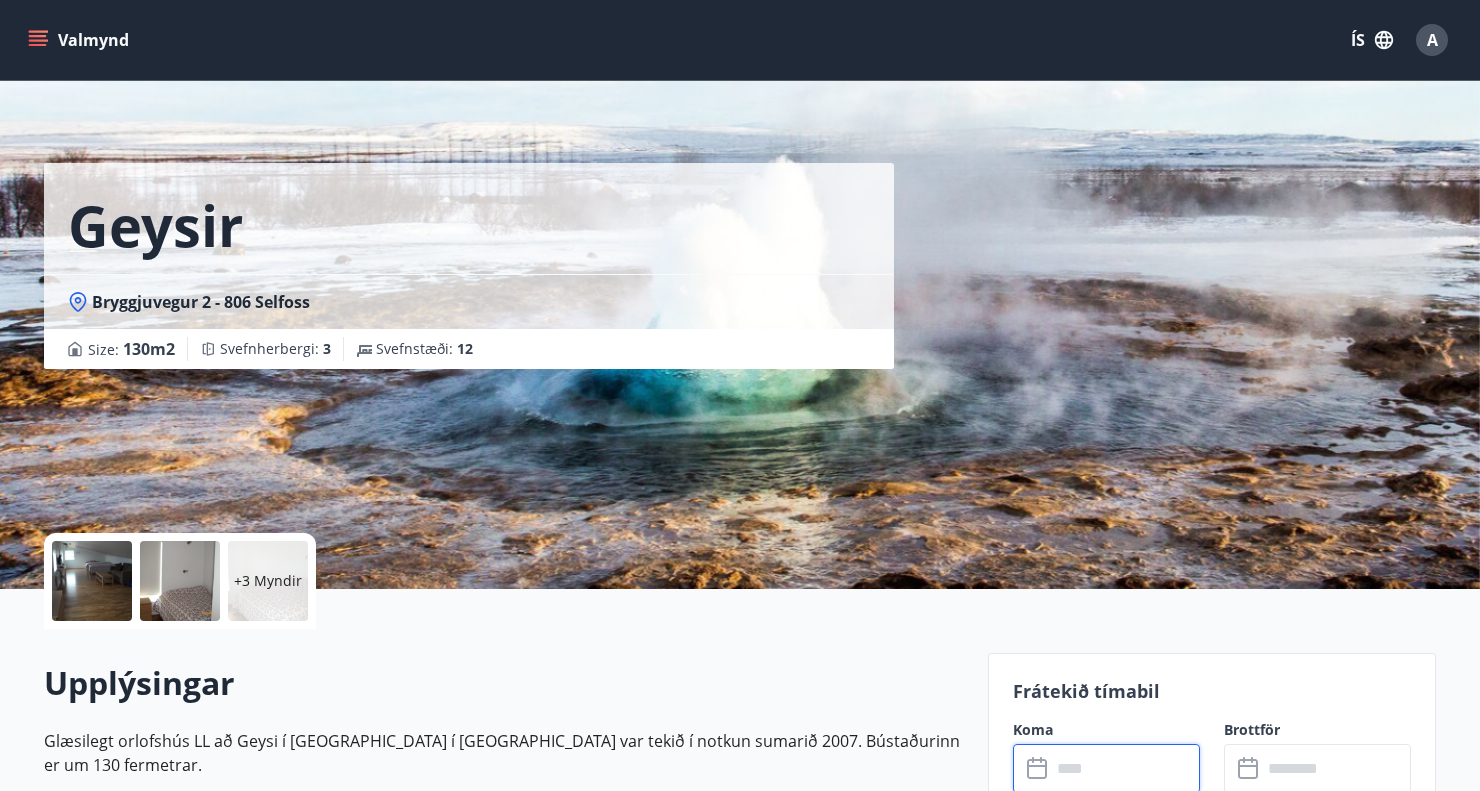 scroll, scrollTop: 0, scrollLeft: 0, axis: both 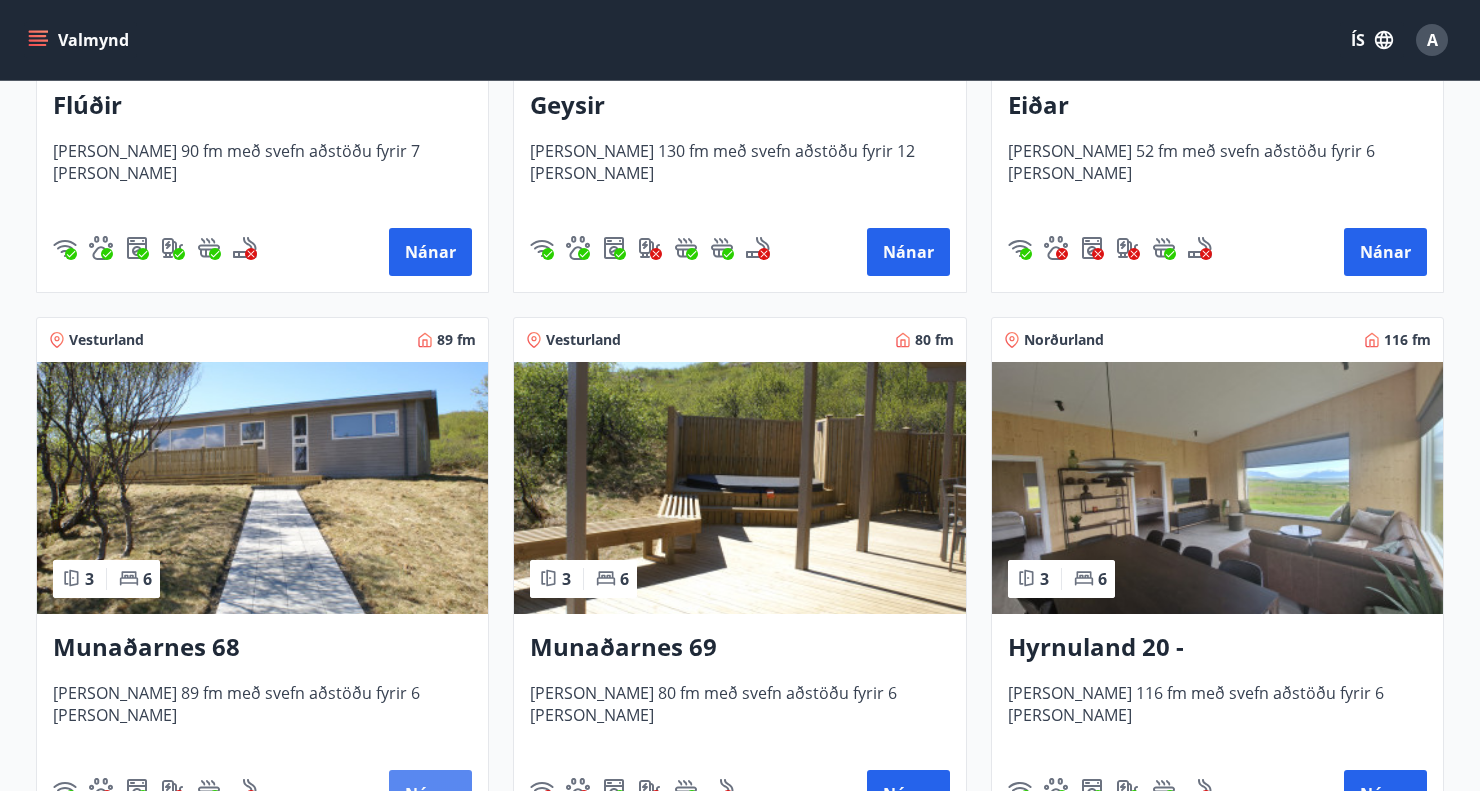 click on "Nánar" at bounding box center [430, 794] 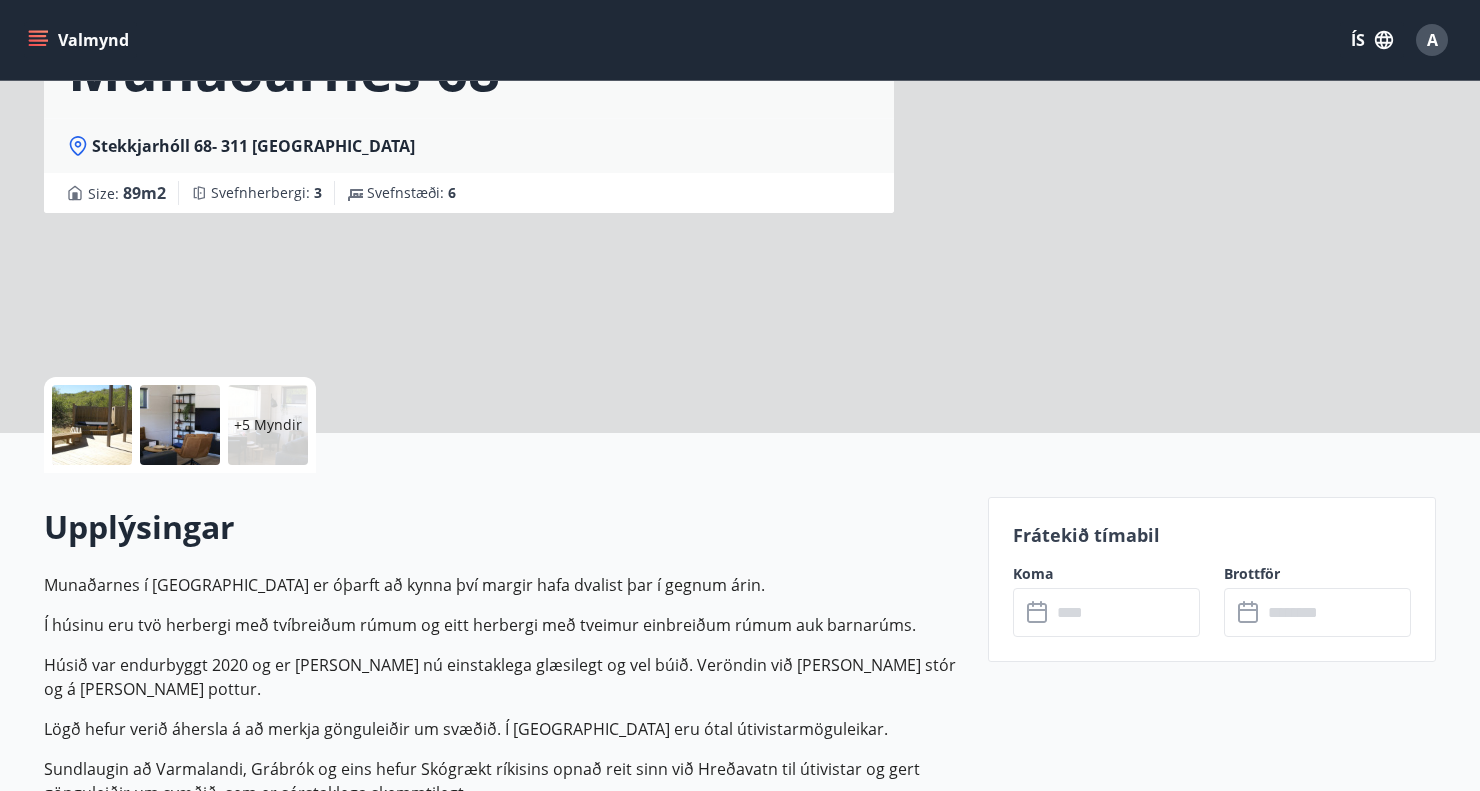 scroll, scrollTop: 0, scrollLeft: 0, axis: both 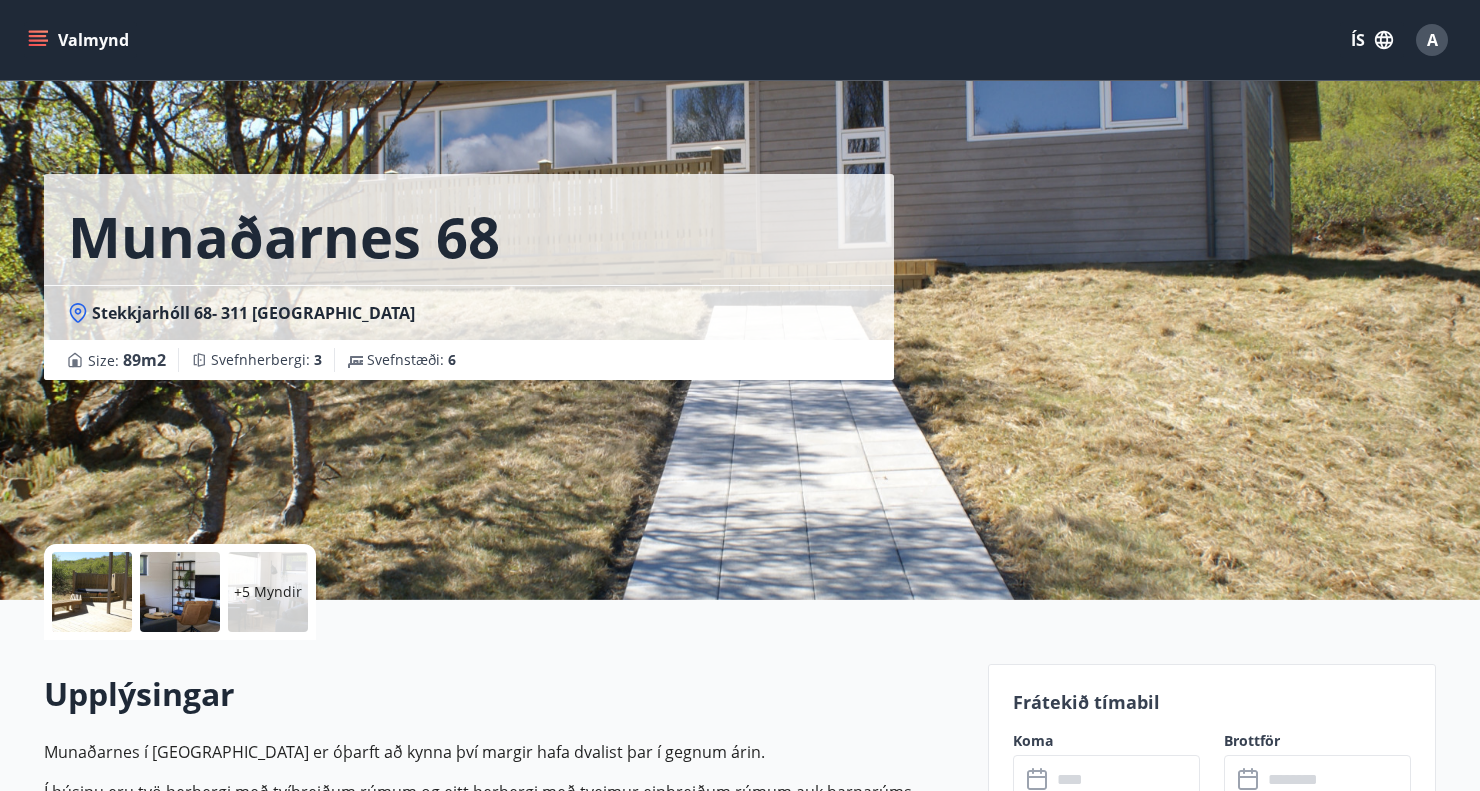 click at bounding box center [1125, 779] 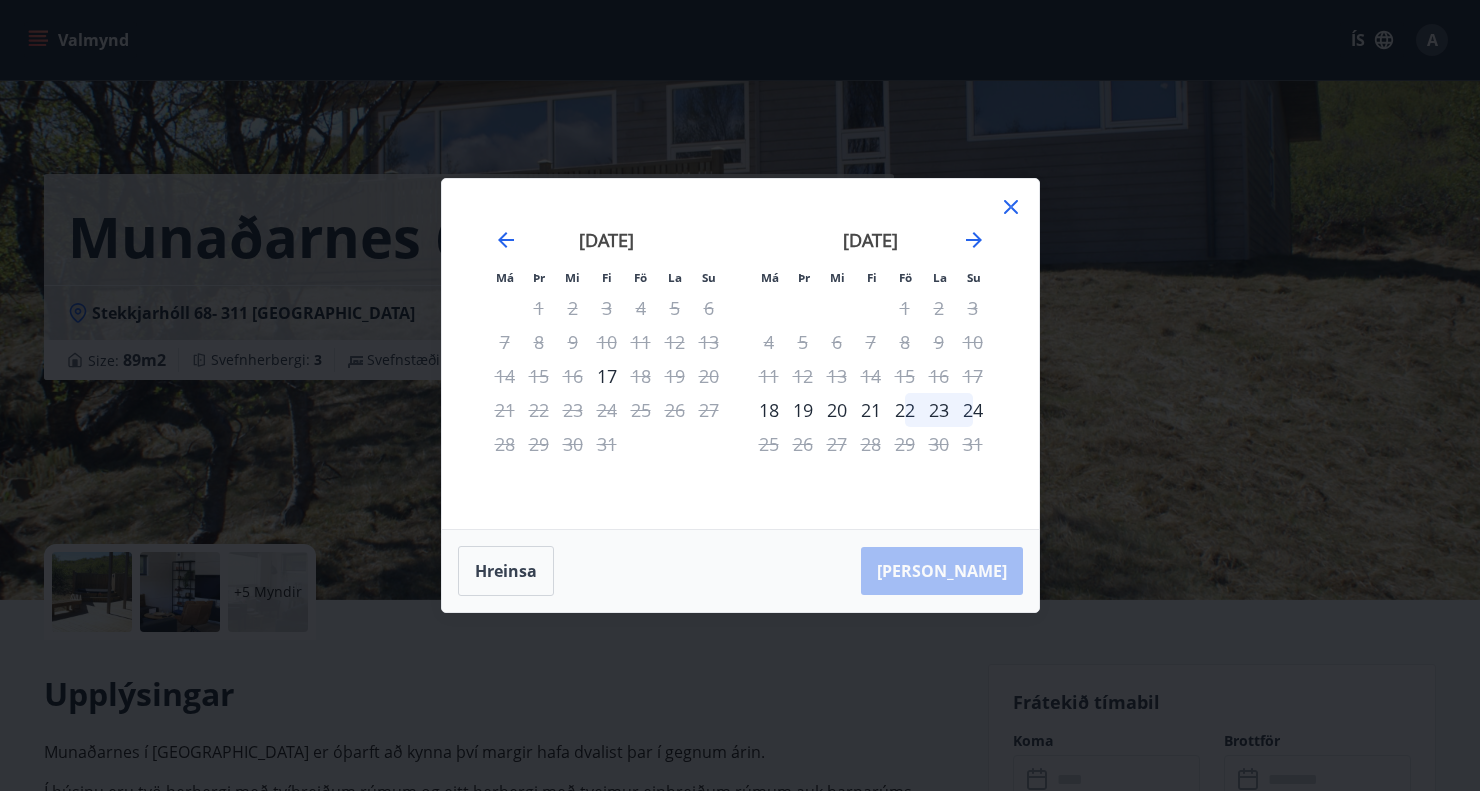 click 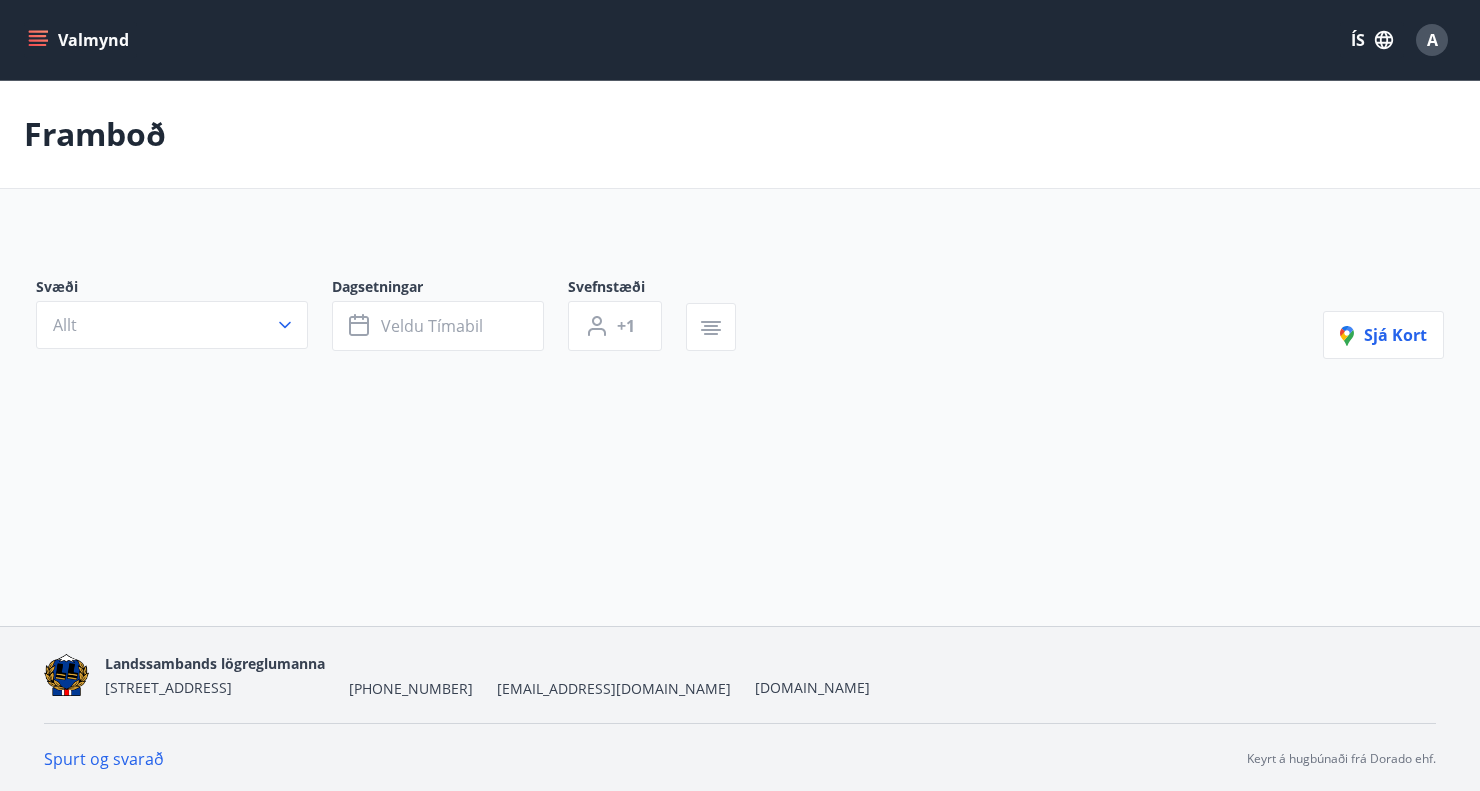scroll, scrollTop: 94, scrollLeft: 0, axis: vertical 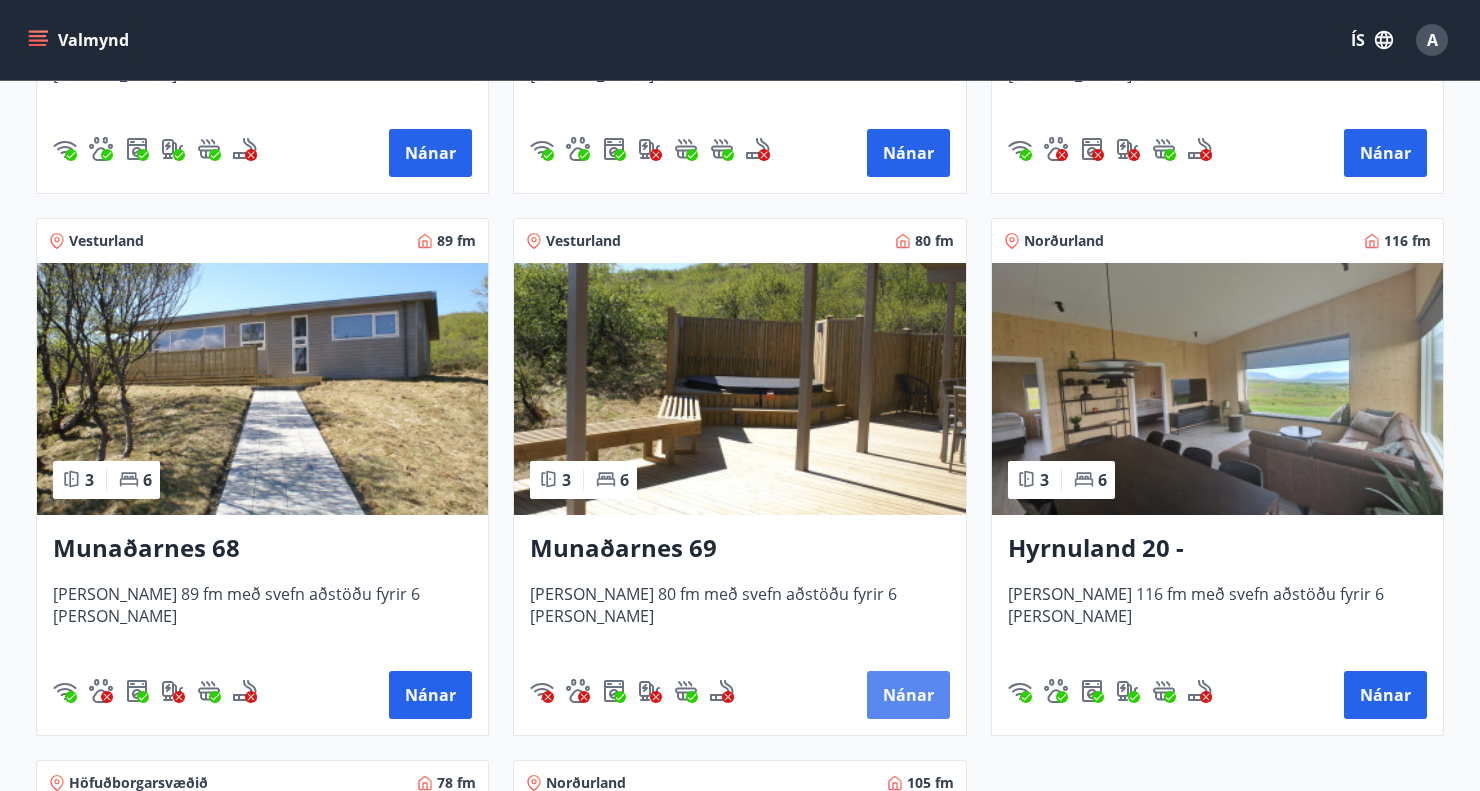 click on "Nánar" at bounding box center [908, 695] 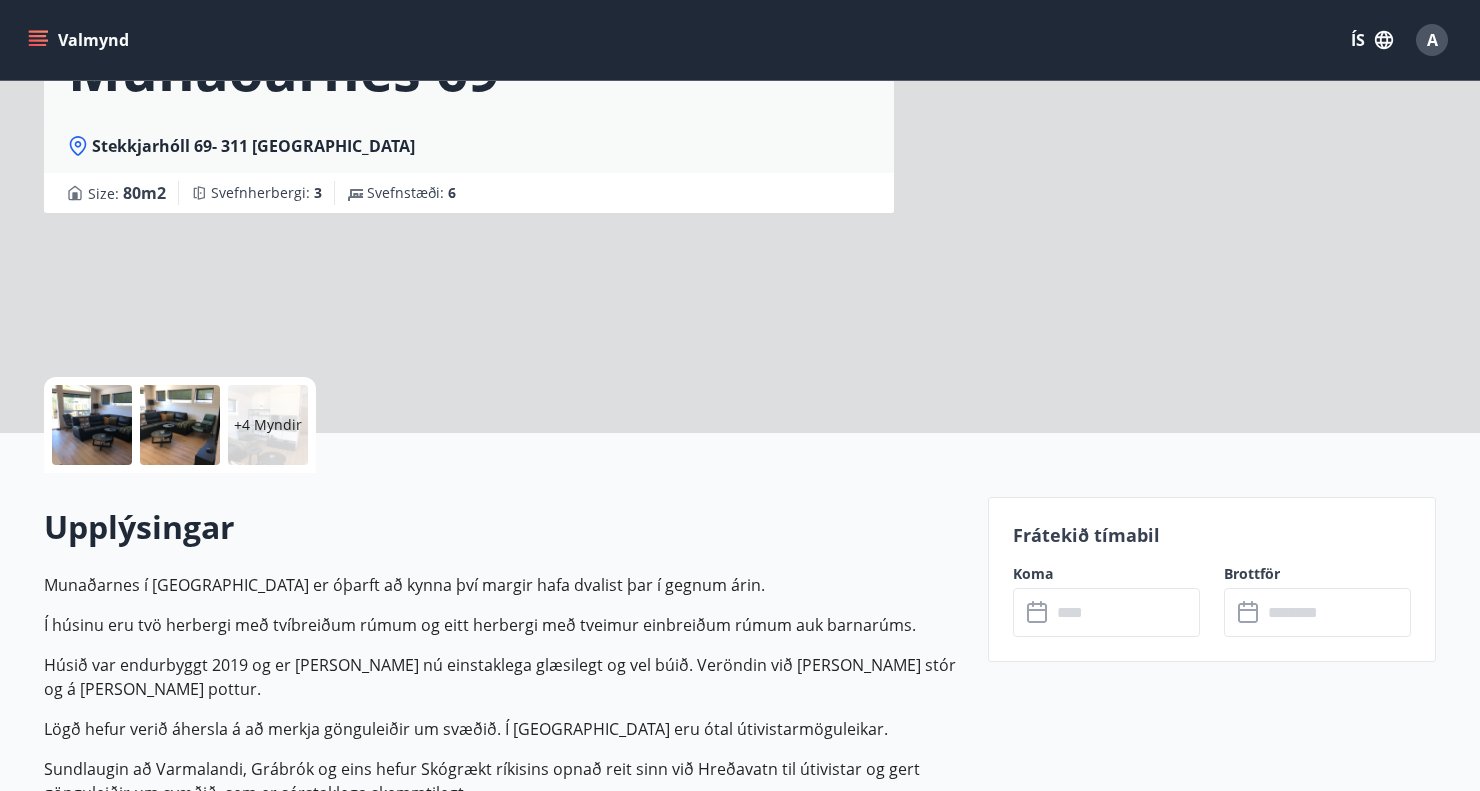 scroll, scrollTop: 0, scrollLeft: 0, axis: both 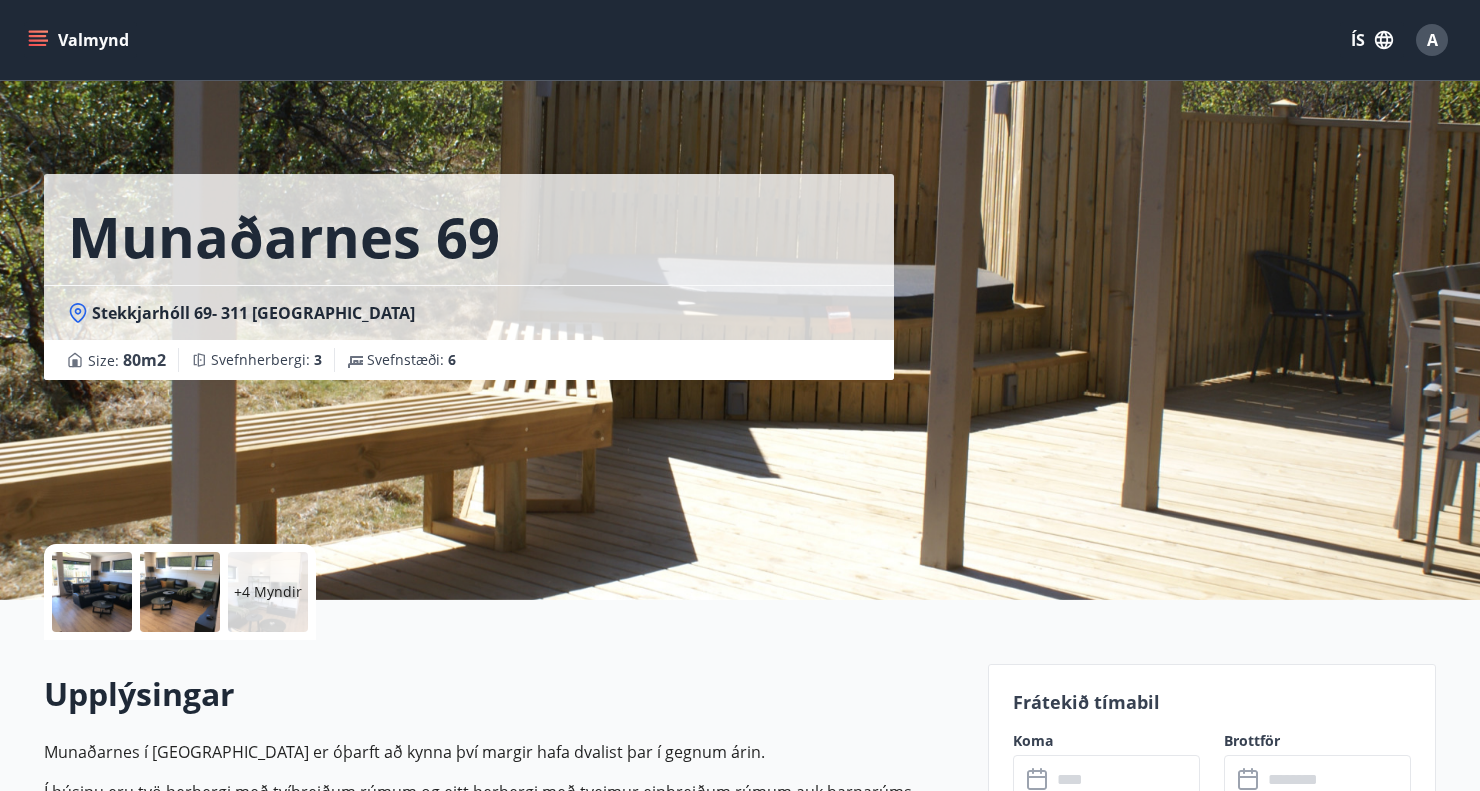 click at bounding box center [1125, 779] 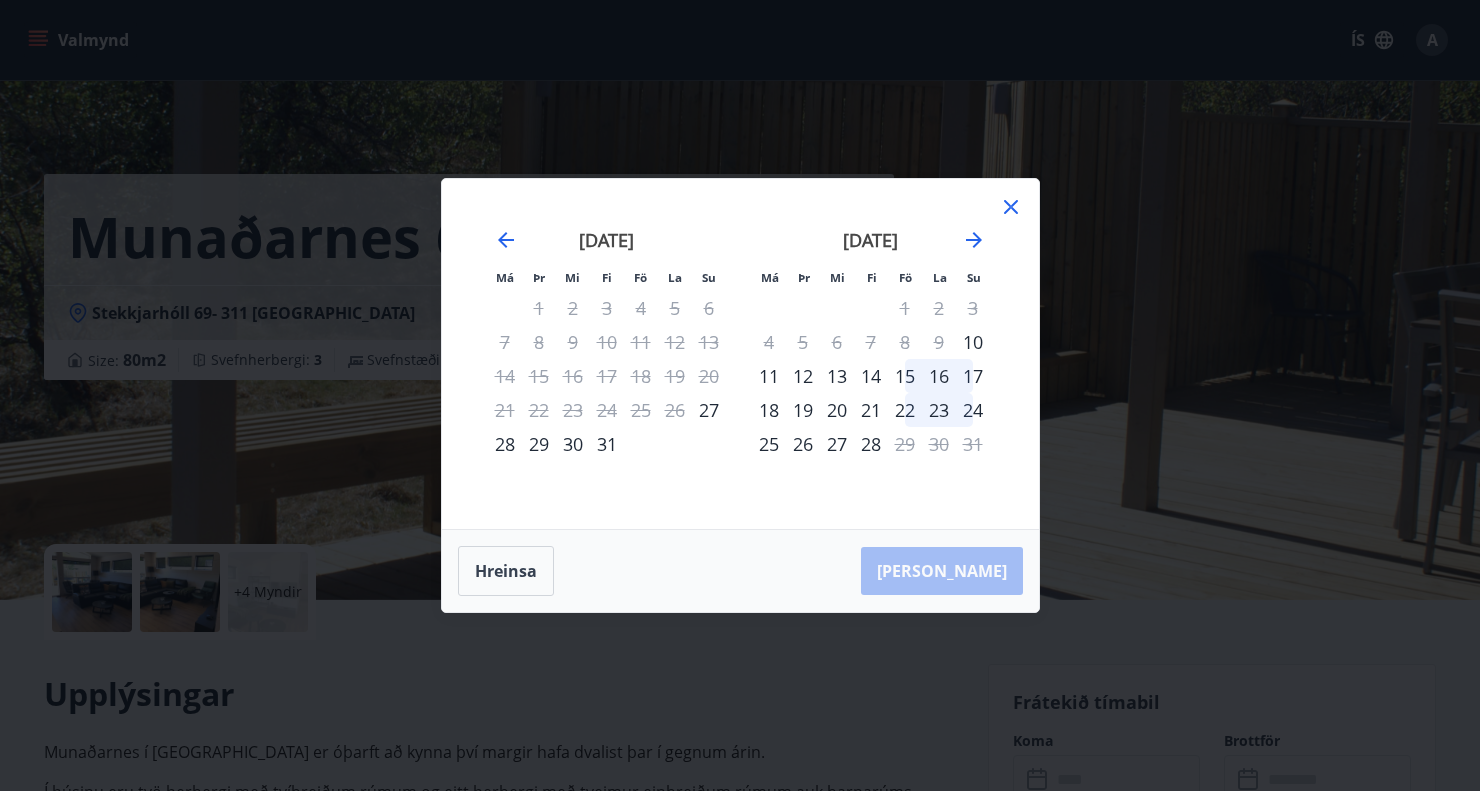 click 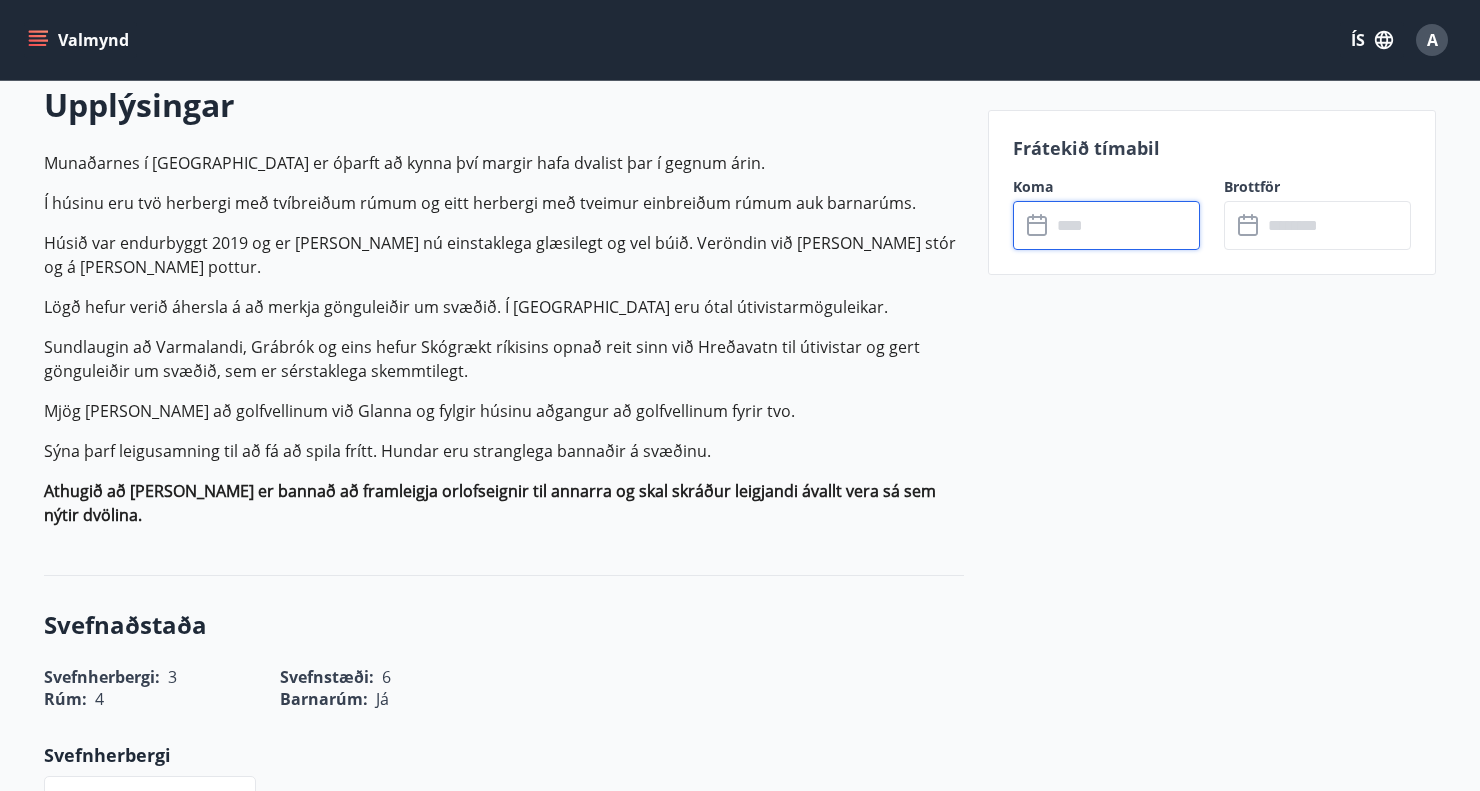 scroll, scrollTop: 590, scrollLeft: 0, axis: vertical 